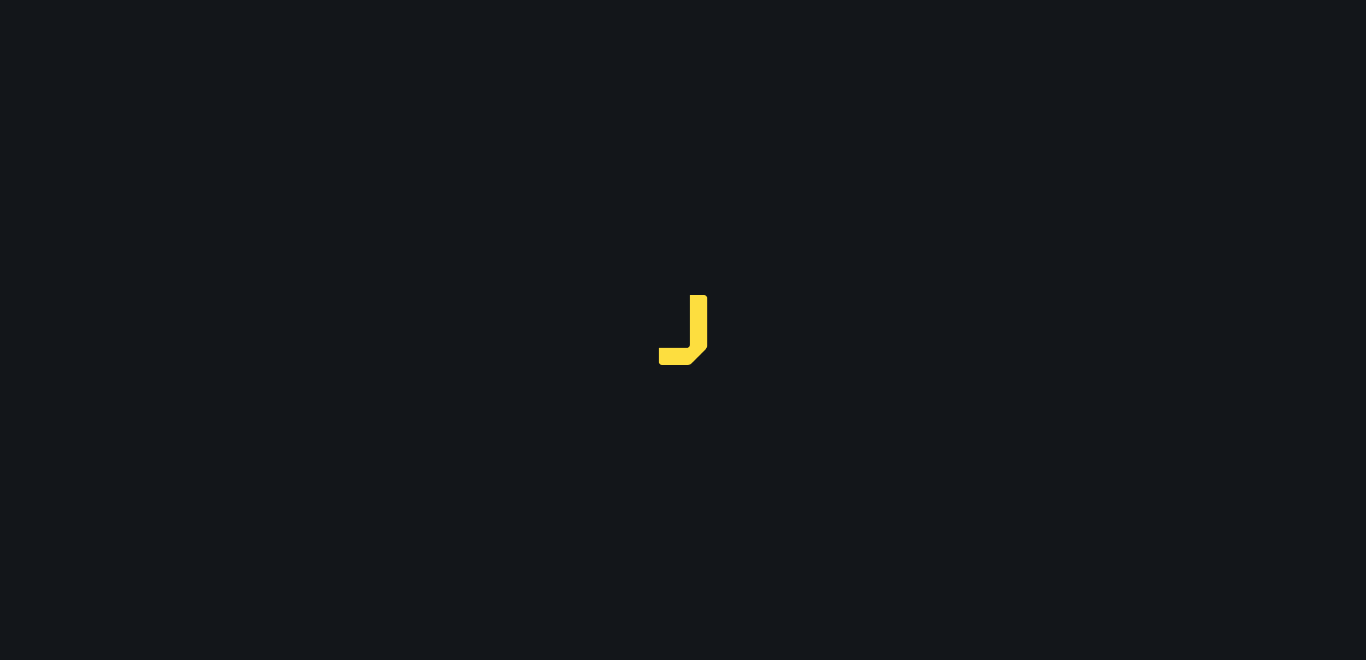 scroll, scrollTop: 0, scrollLeft: 0, axis: both 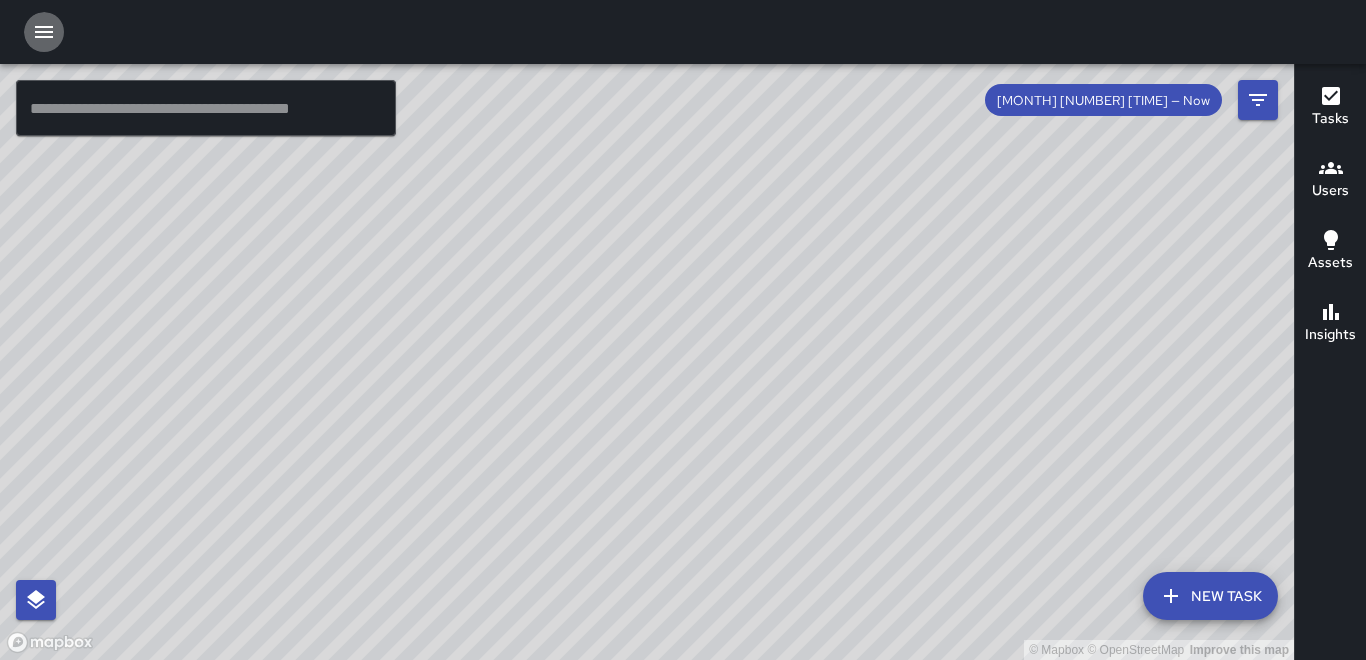 click 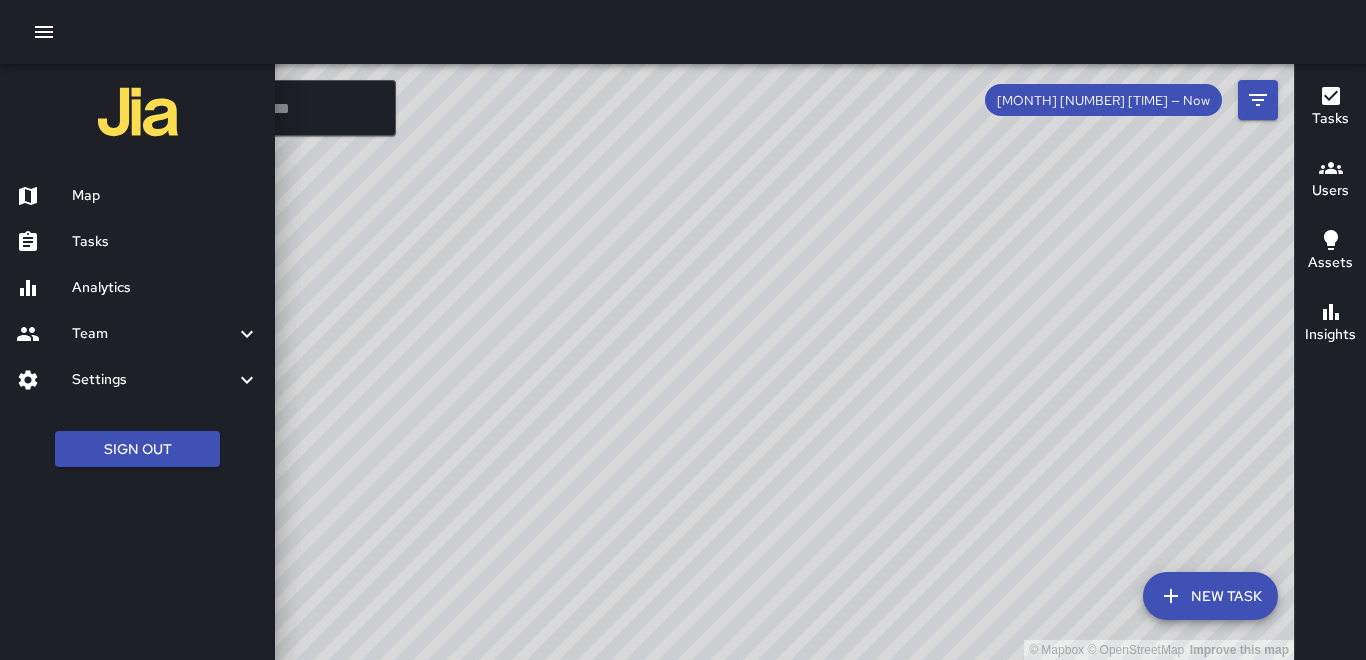 click on "Tasks" at bounding box center [165, 242] 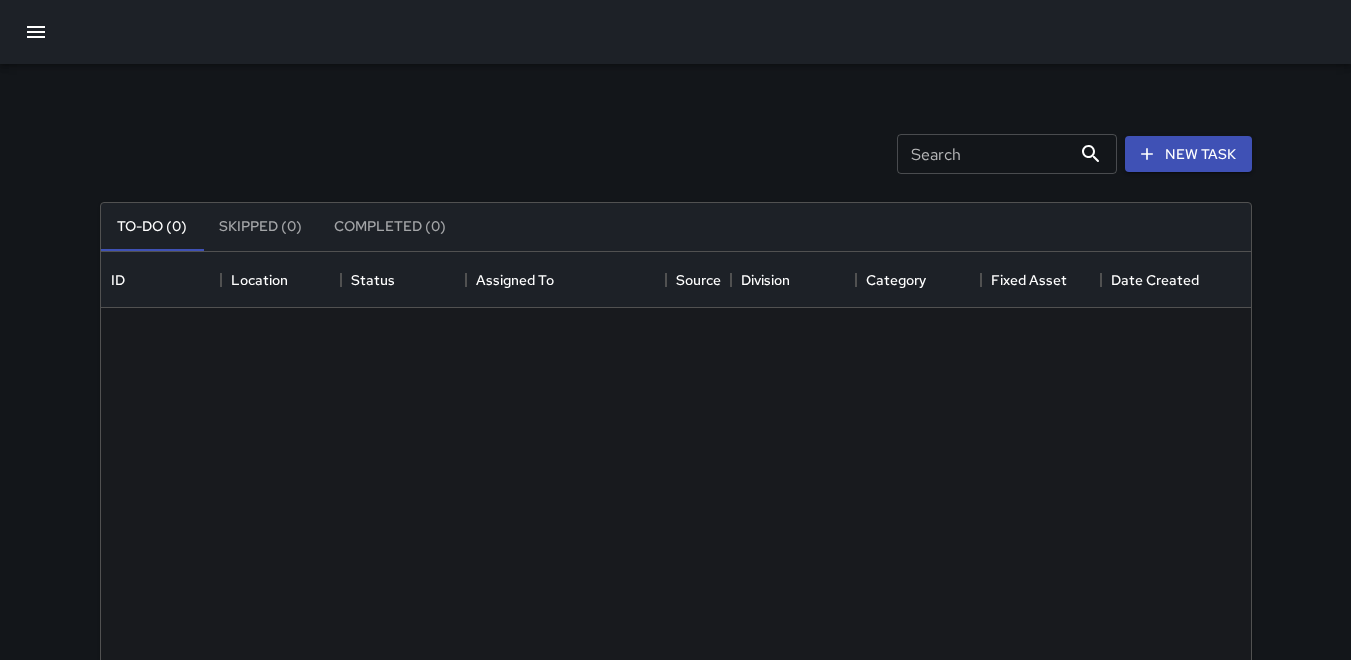 scroll, scrollTop: 16, scrollLeft: 16, axis: both 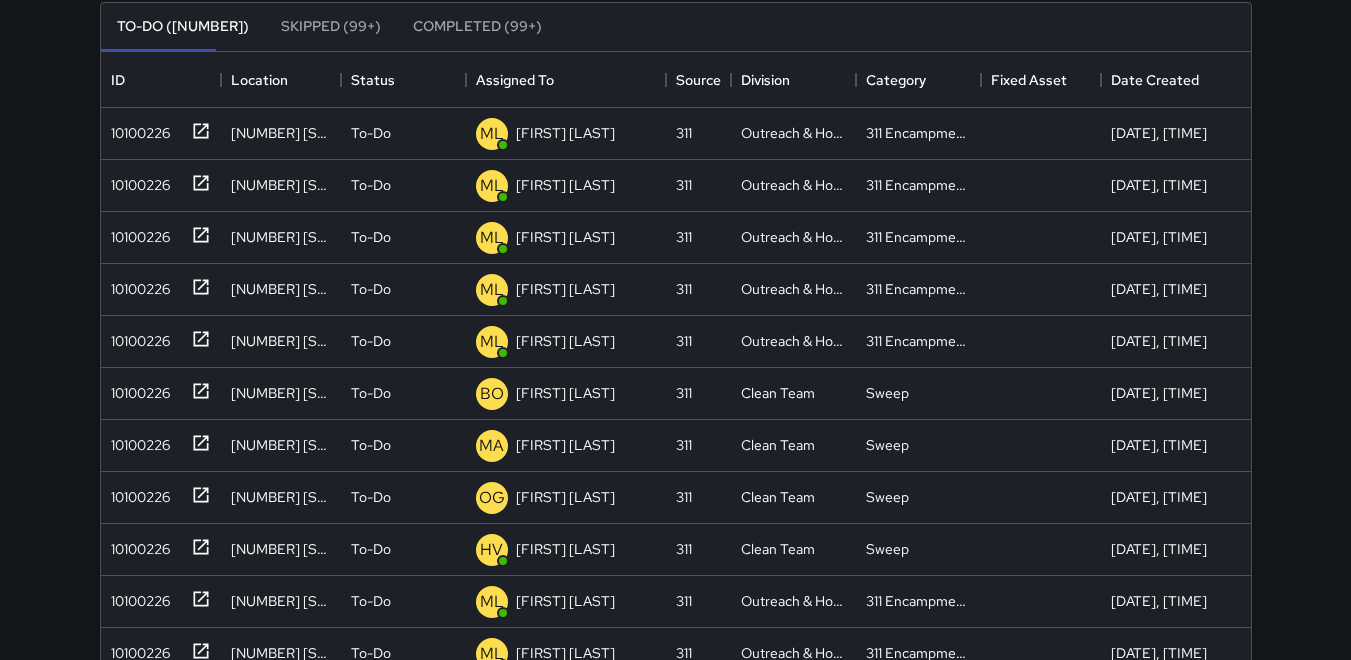 click on "Search Search New Task To-Do ([NUMBER]) Skipped ([NUMBER]+) Completed ([NUMBER]+) ID Location Status Assigned To Source Division Category Fixed Asset Date Created [NUMBER] [NUMBER] [STREET] To-Do [INITIALS] [NAME] [NUMBER] Outreach & Hospitality [NUMBER] Encampments [DATE], [TIME] [NUMBER] [NUMBER] [STREET] To-Do [INITIALS] [NAME] [NUMBER] Outreach & Hospitality [NUMBER] Encampments [DATE], [TIME] [NUMBER] [NUMBER] [STREET] To-Do [INITIALS] [NAME] [NUMBER] Outreach & Hospitality [NUMBER] Encampments [DATE], [TIME] [NUMBER] [NUMBER] [STREET] To-Do [INITIALS] [NAME] [NUMBER] Outreach & Hospitality [NUMBER] Encampments [DATE], [TIME] [NUMBER] [NUMBER] [STREET] To-Do [INITIALS] [NAME] [NUMBER] Outreach & Hospitality [NUMBER] Encampments [DATE], [TIME] [NUMBER] [NUMBER] [STREET] To-Do [INITIALS] [NAME] [NUMBER] Clean Team Sweep [DATE], [TIME] [NUMBER] [NUMBER] [STREET] To-Do [INITIALS] [NAME] [NUMBER] Clean Team Sweep [DATE], [TIME] [NUMBER] [NUMBER] [STREET] To-Do [INITIALS] [NAME] [NUMBER] Clean Team Sweep [DATE], [TIME]" at bounding box center [675, 390] 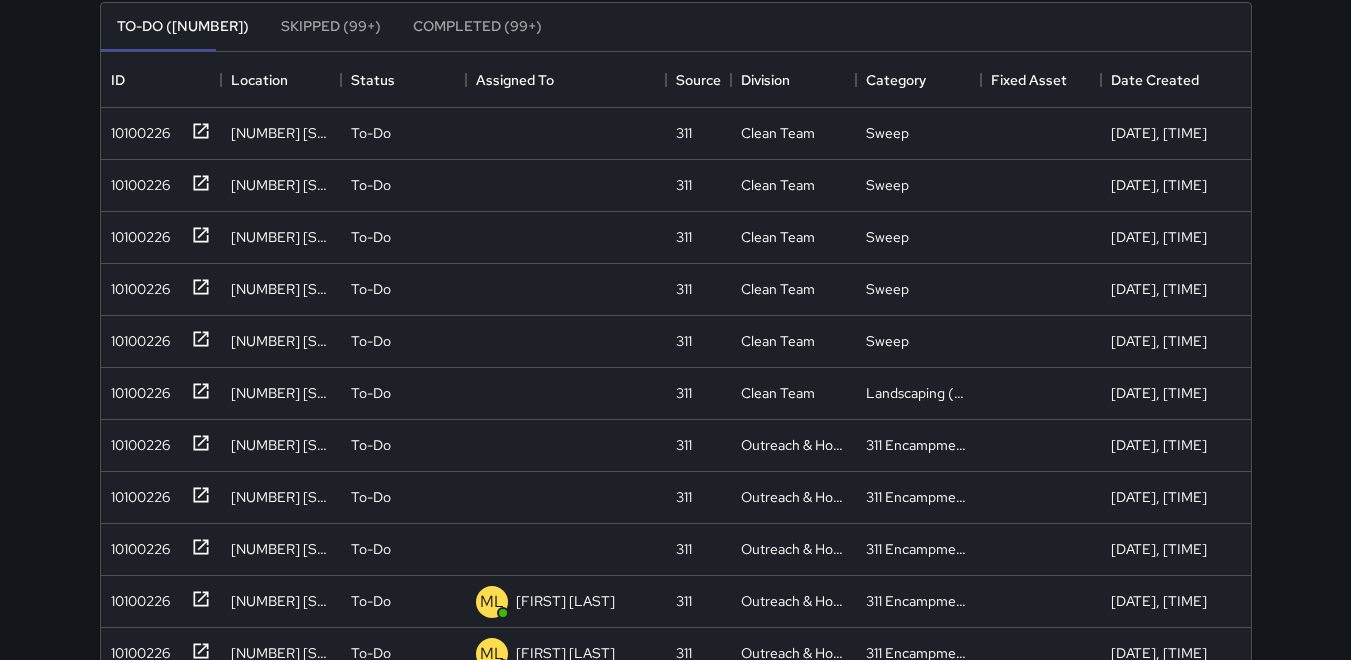 click on "Search Search New Task To-Do ([NUMBER]) Skipped ([NUMBER]+) Completed ([NUMBER]+) ID Location Status Assigned To Source Division Category Fixed Asset Date Created [NUMBER] [NUMBER] [STREET] To-Do Unassigned [NUMBER] Clean Team Sweep [DATE], [TIME] [NUMBER] [NUMBER] [STREET] To-Do Unassigned [NUMBER] Clean Team Sweep [DATE], [TIME] [NUMBER] [NUMBER] [STREET] To-Do Unassigned [NUMBER] Clean Team Sweep [DATE], [TIME] [NUMBER] [NUMBER] [STREET] To-Do Unassigned [NUMBER] Clean Team Sweep [DATE], [TIME] [NUMBER] [NUMBER] [STREET] To-Do Unassigned [NUMBER] Clean Team Sweep [DATE], [TIME] [NUMBER] [NUMBER] [STREET] To-Do Unassigned [NUMBER] Clean Team Landscaping (DG & Weeds) [DATE], [TIME] [NUMBER] [NUMBER] [STREET] To-Do Unassigned [NUMBER] Outreach & Hospitality [NUMBER] Encampments [DATE], [TIME] [NUMBER] [NUMBER] [STREET] To-Do Unassigned [NUMBER] Outreach & Hospitality [NUMBER] Encampments [DATE], [TIME] [NUMBER] [NUMBER] [STREET] To-Do Unassigned [NUMBER] Outreach & Hospitality [NUMBER] Encampments [DATE], [TIME]" at bounding box center (675, 390) 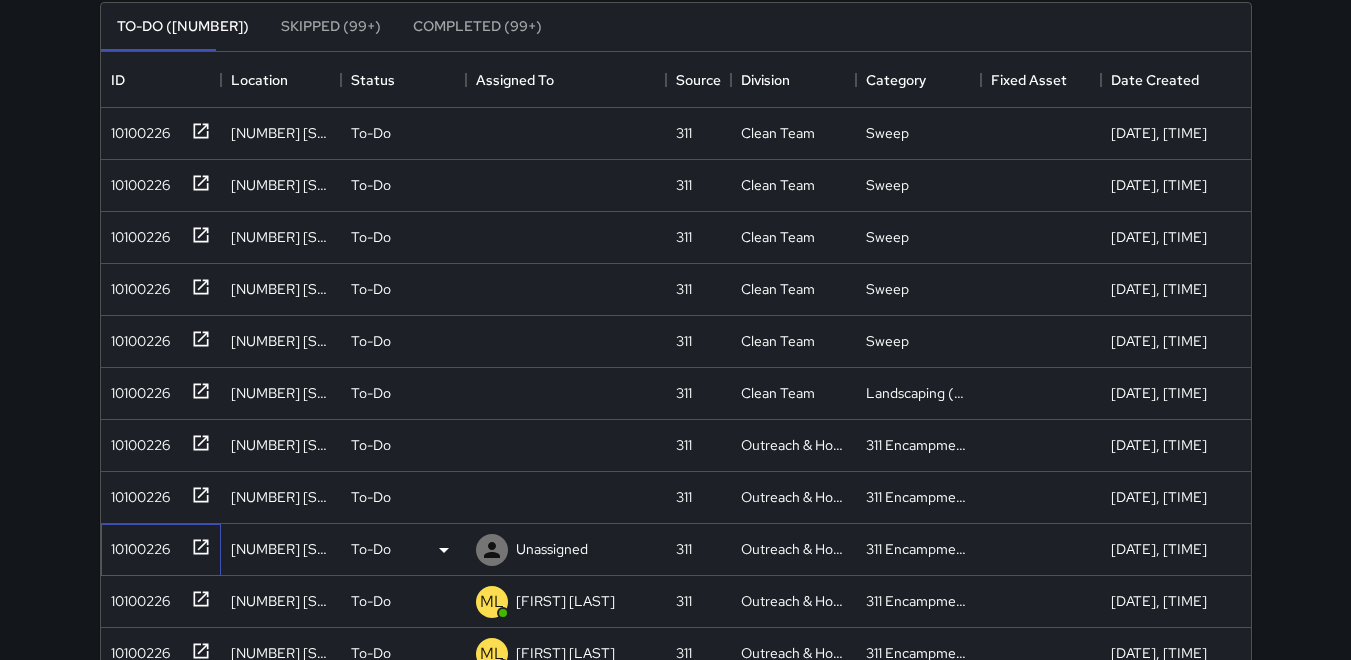 click on "10100226" at bounding box center [136, 545] 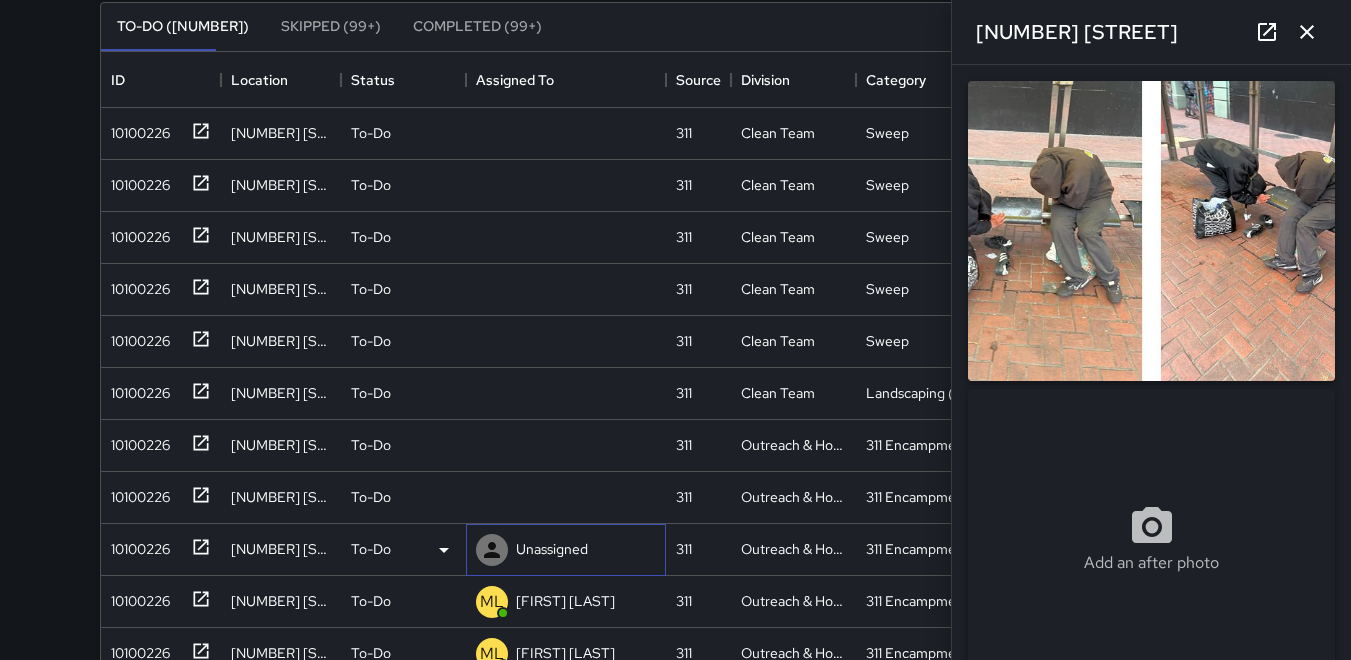 click 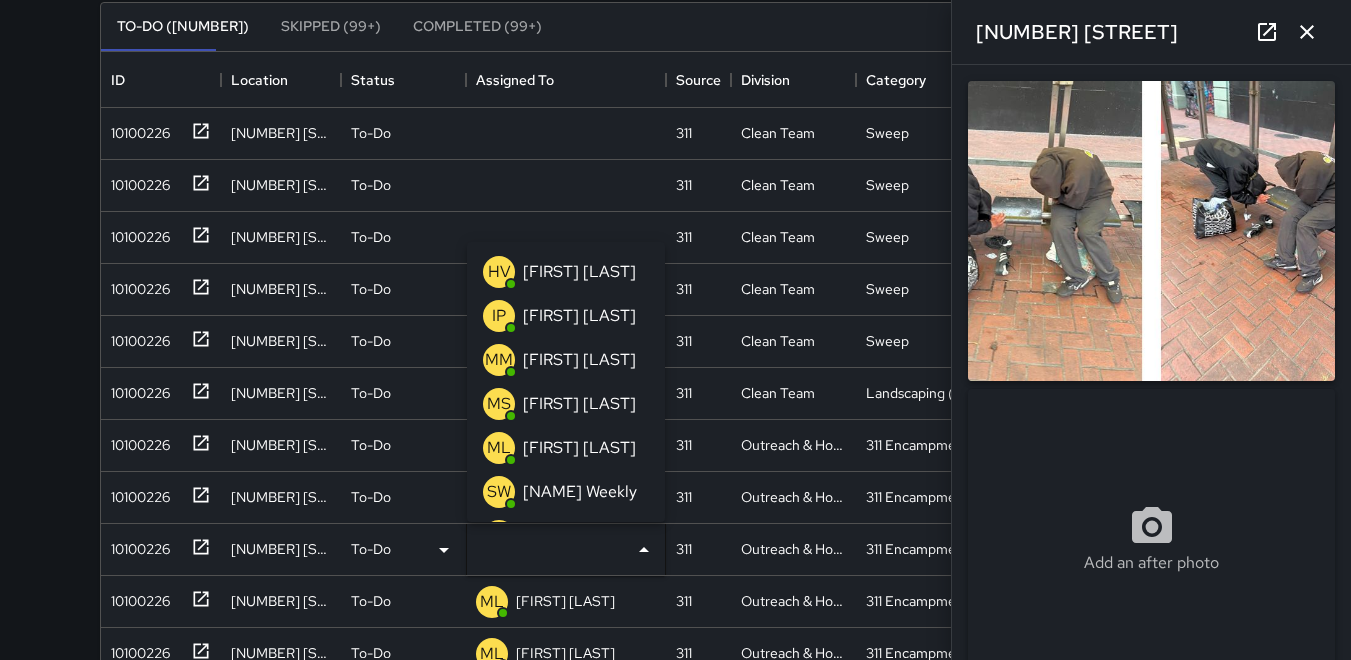 type on "**********" 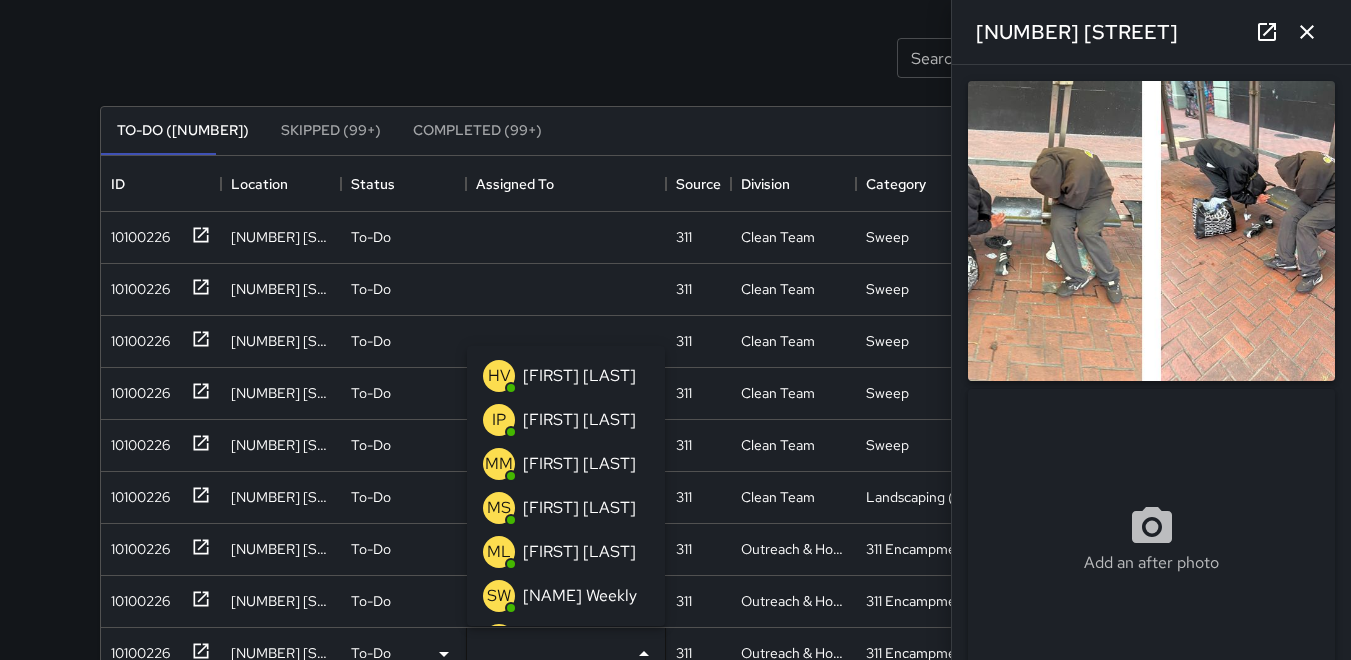 scroll, scrollTop: 0, scrollLeft: 0, axis: both 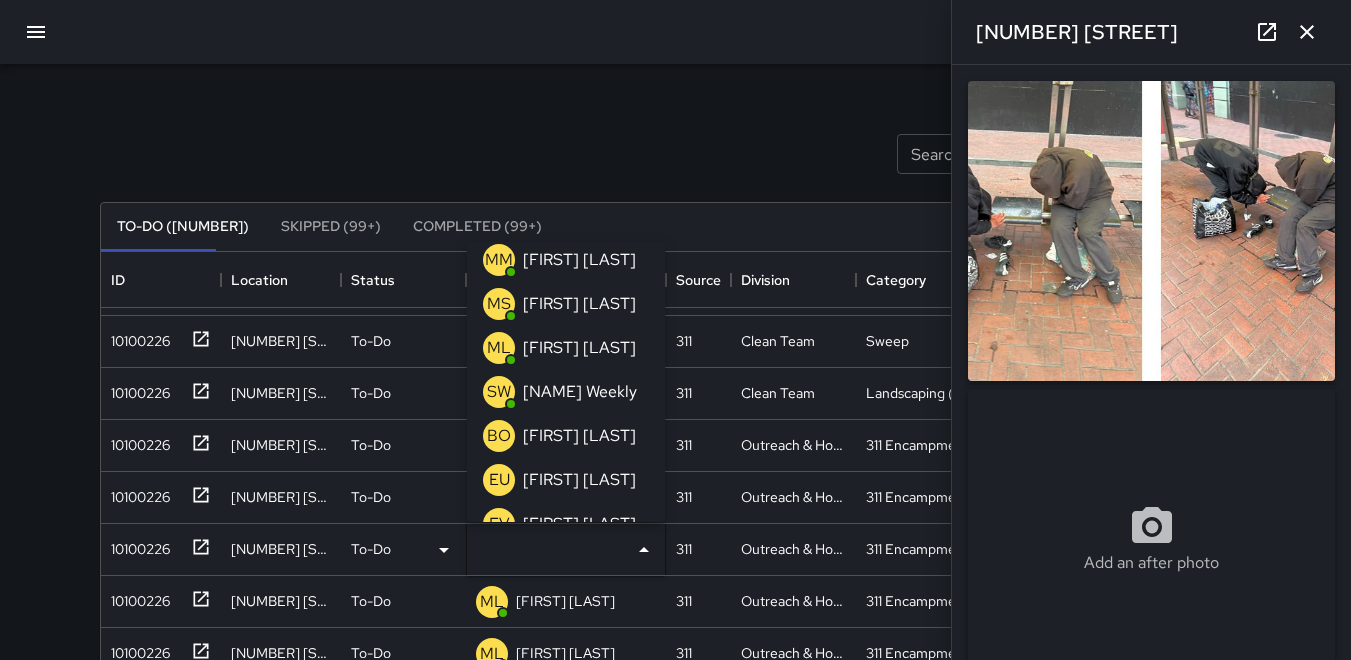 click on "ML" at bounding box center [499, 348] 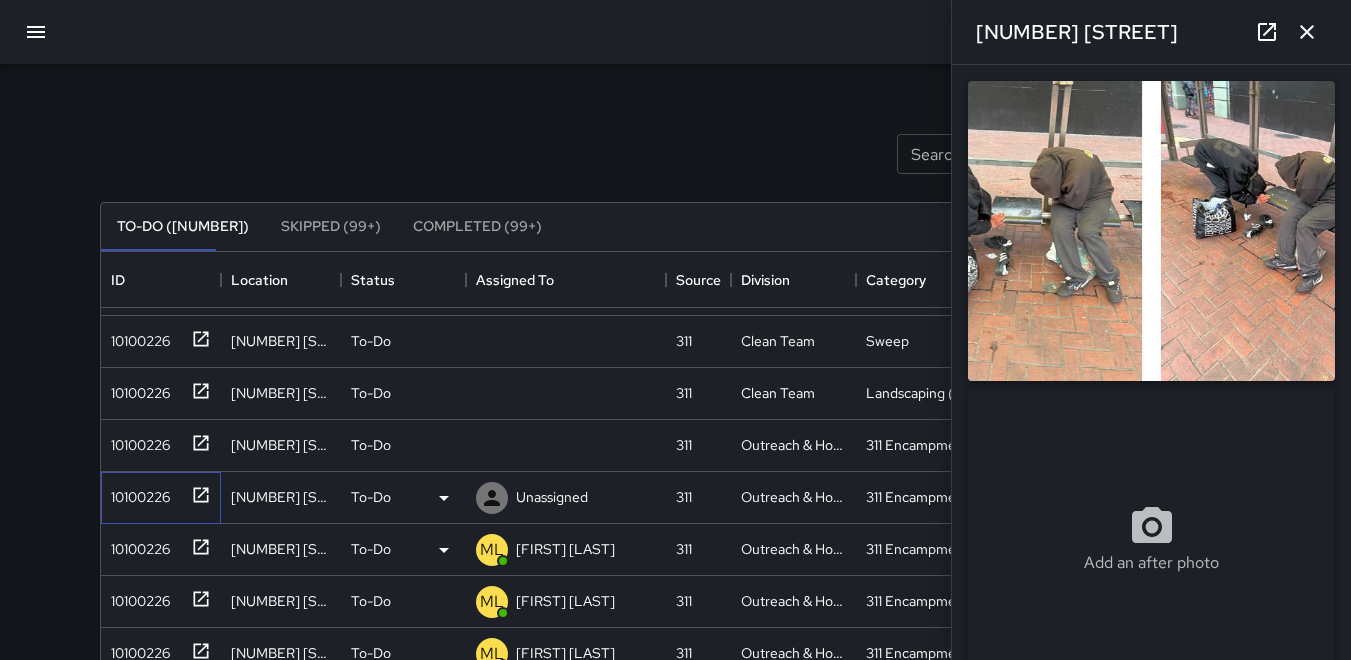 click on "10100226" at bounding box center [136, 493] 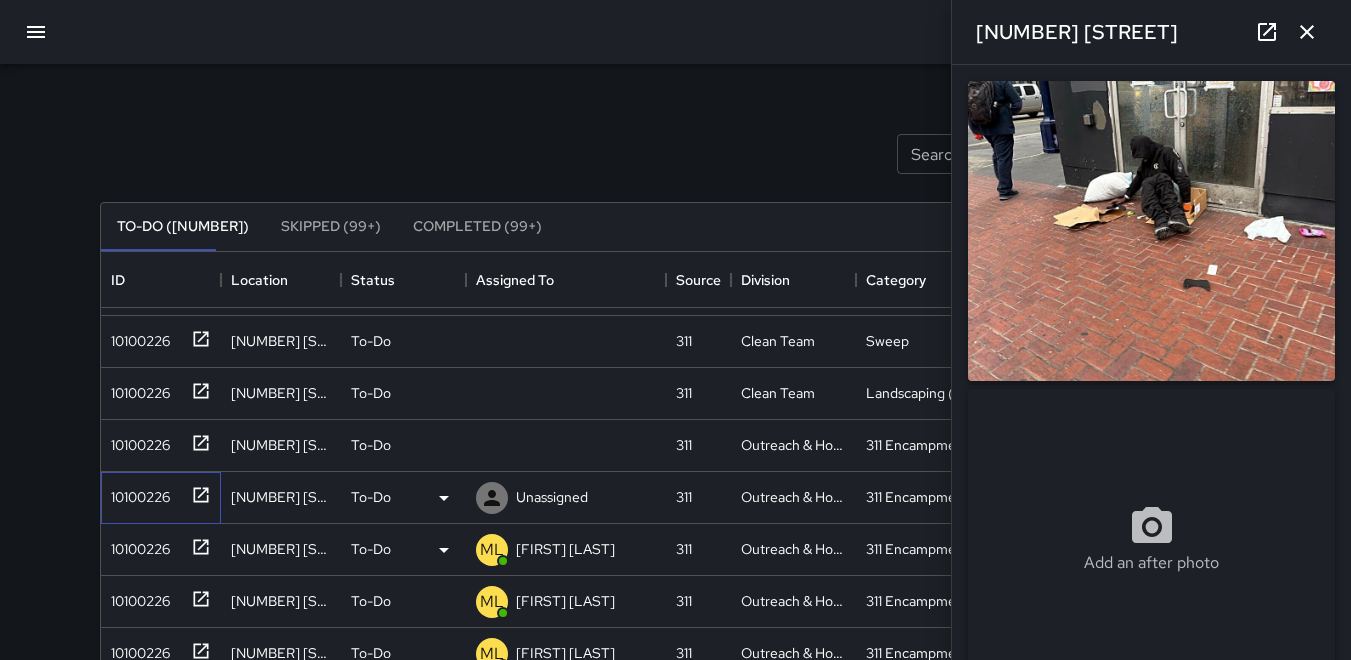 type on "**********" 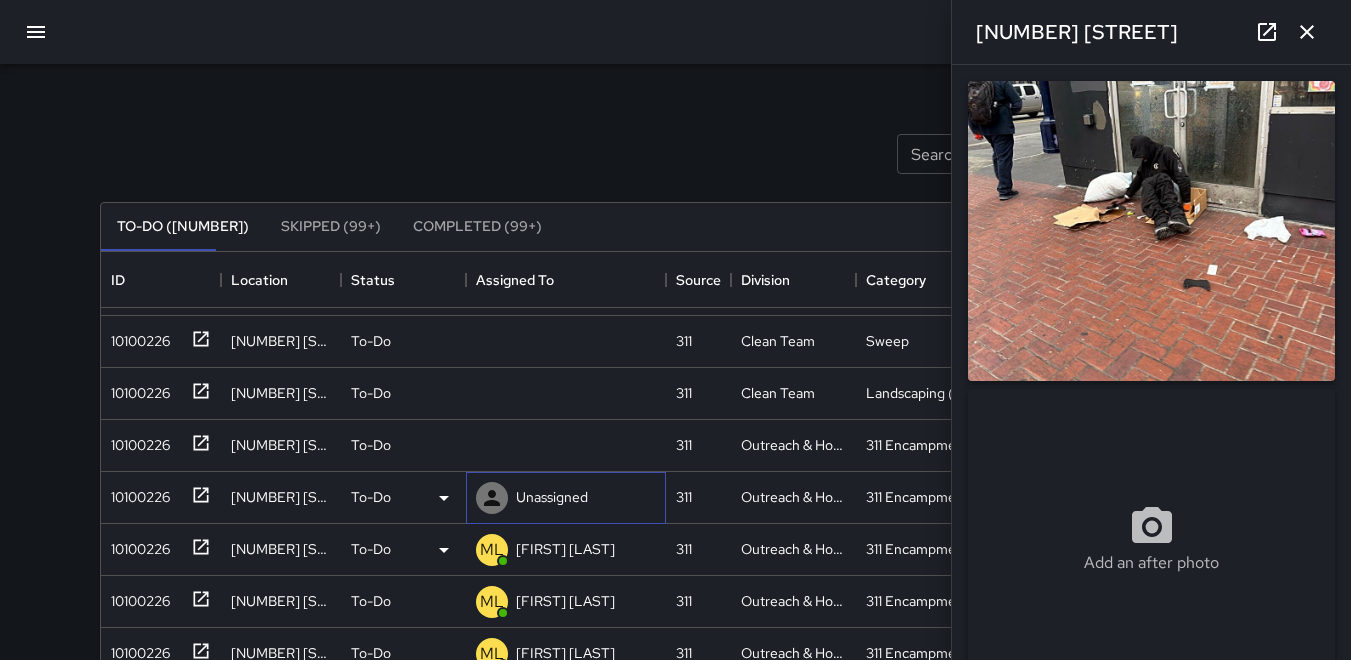 click 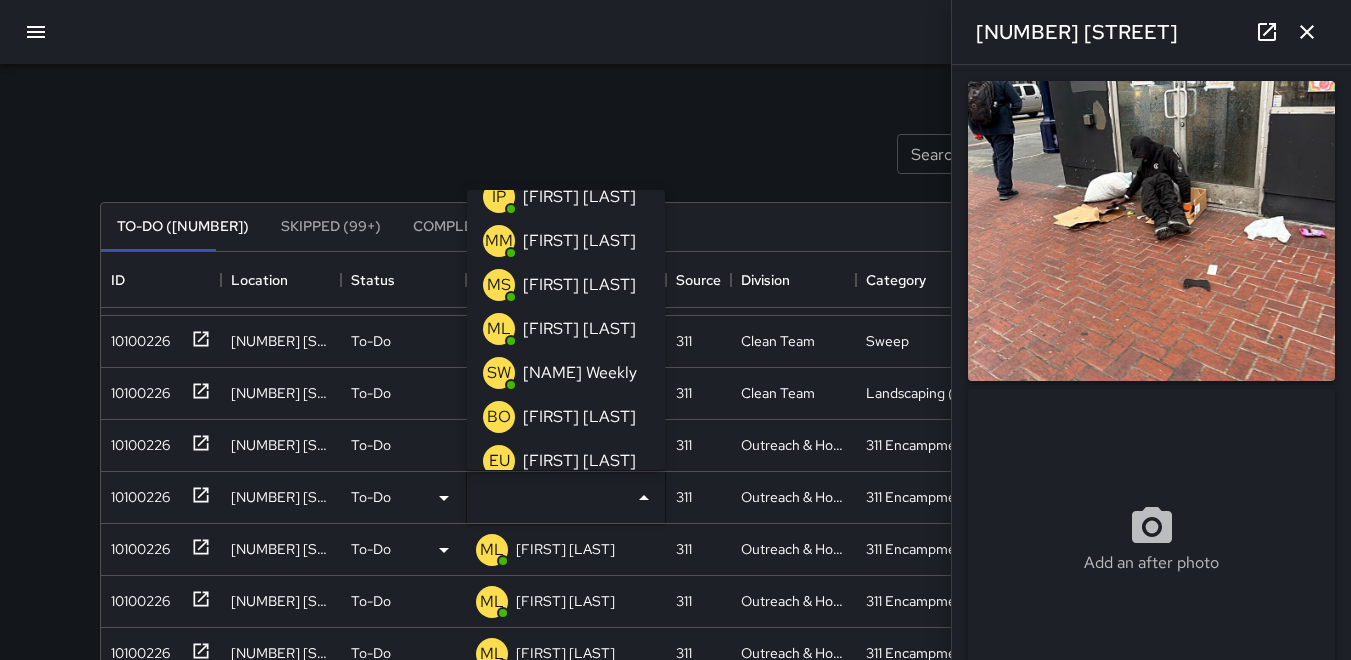 scroll, scrollTop: 100, scrollLeft: 0, axis: vertical 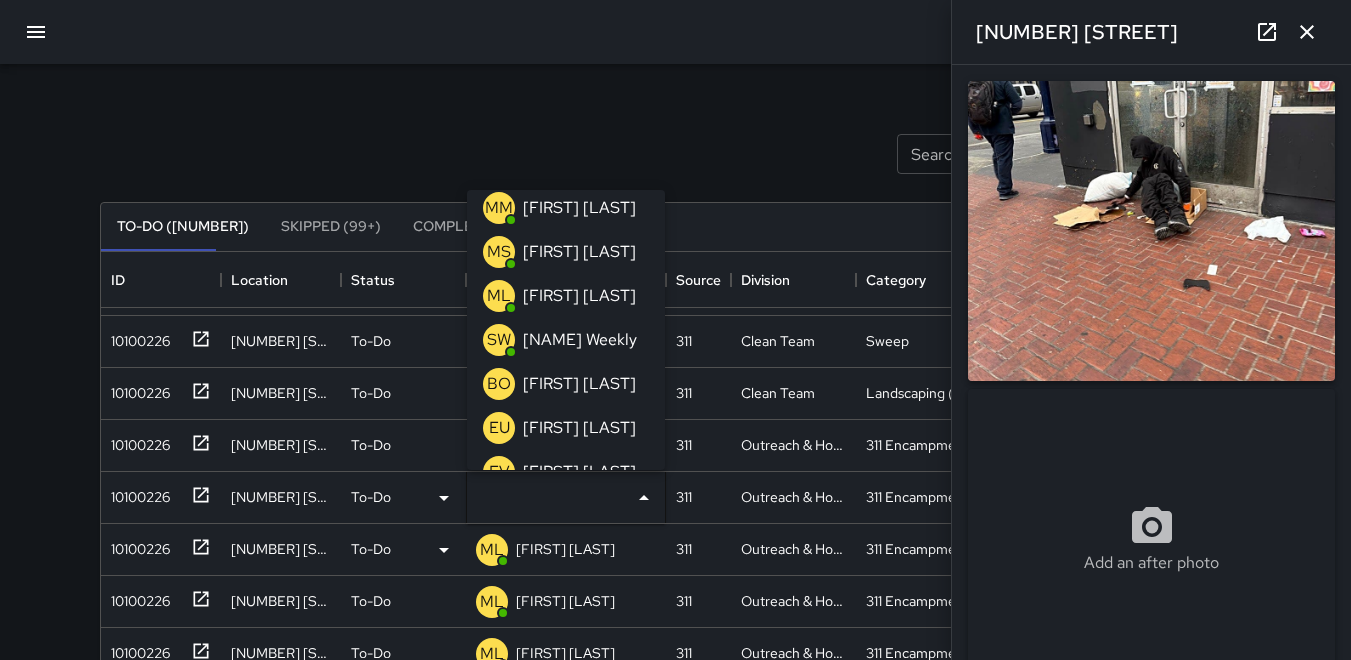 click on "ML" at bounding box center [499, 296] 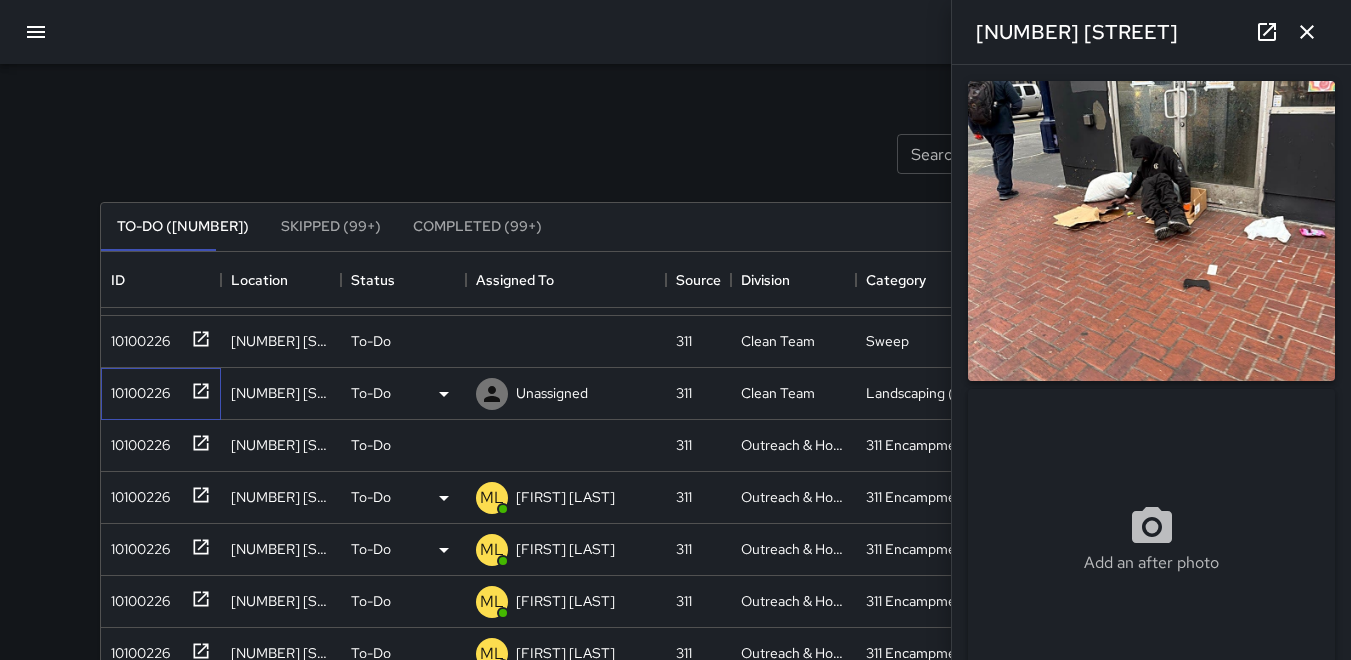 click on "10100226" at bounding box center [161, 394] 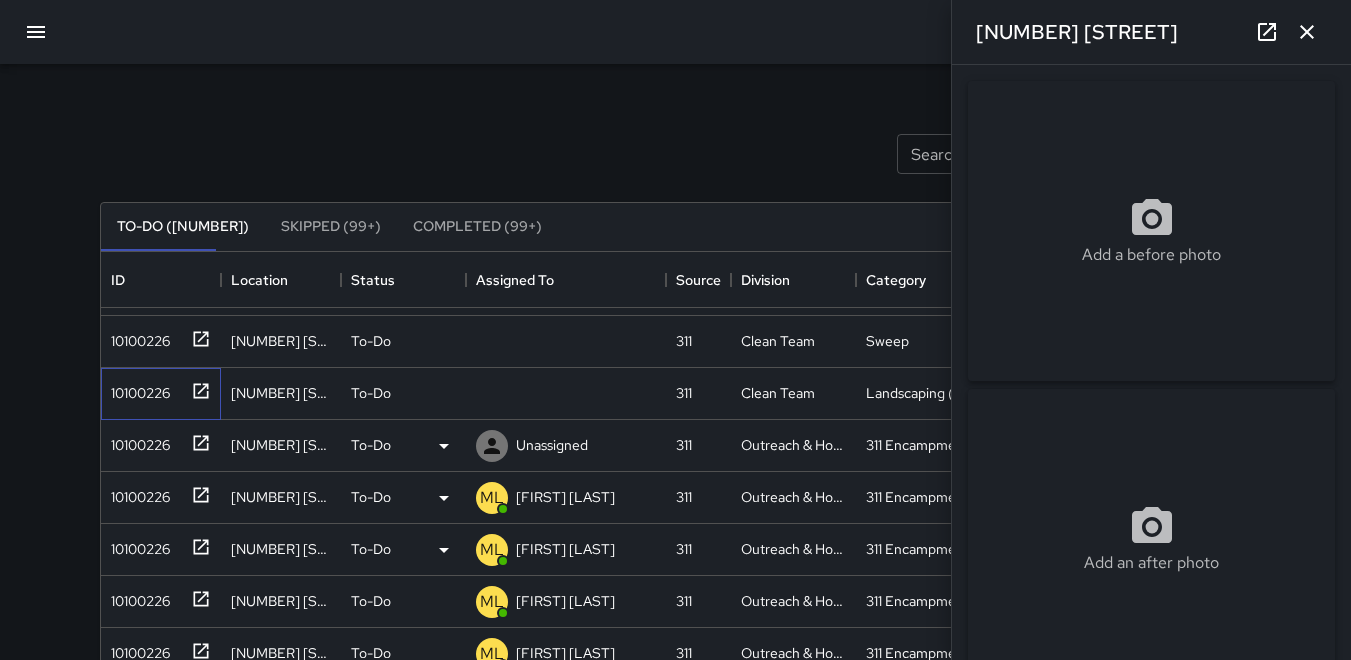 type on "**********" 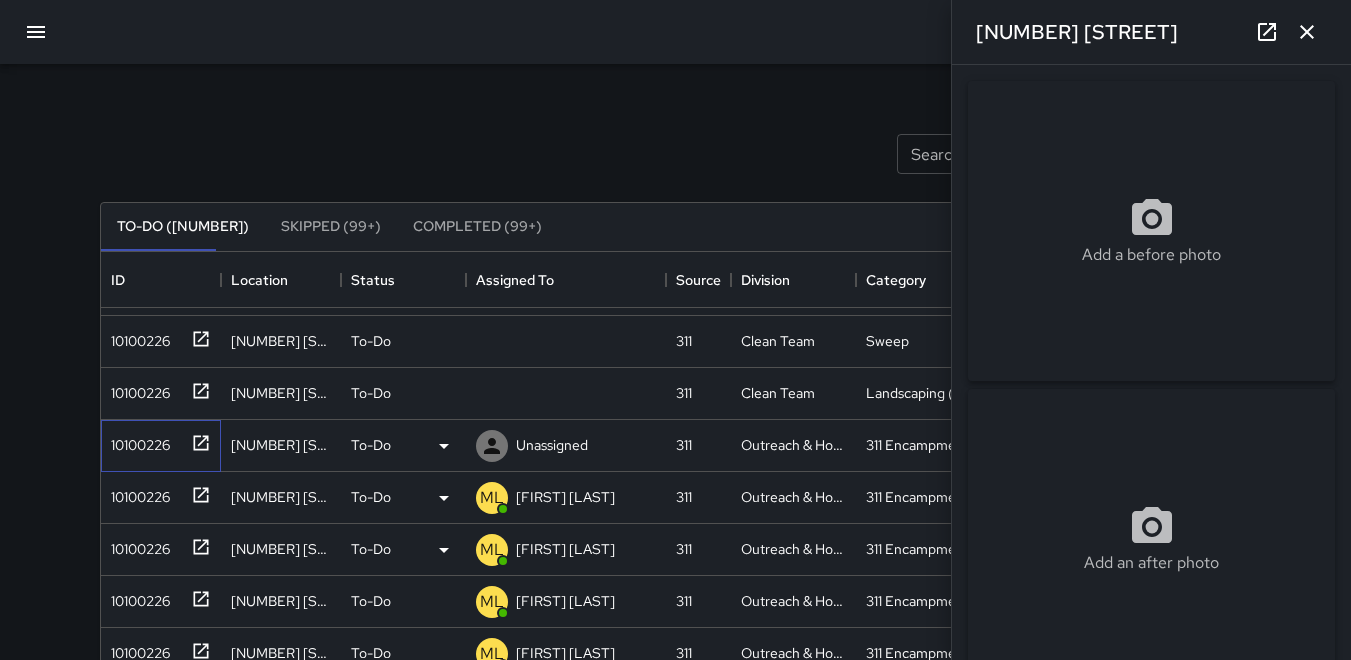 click on "10100226" at bounding box center (136, 441) 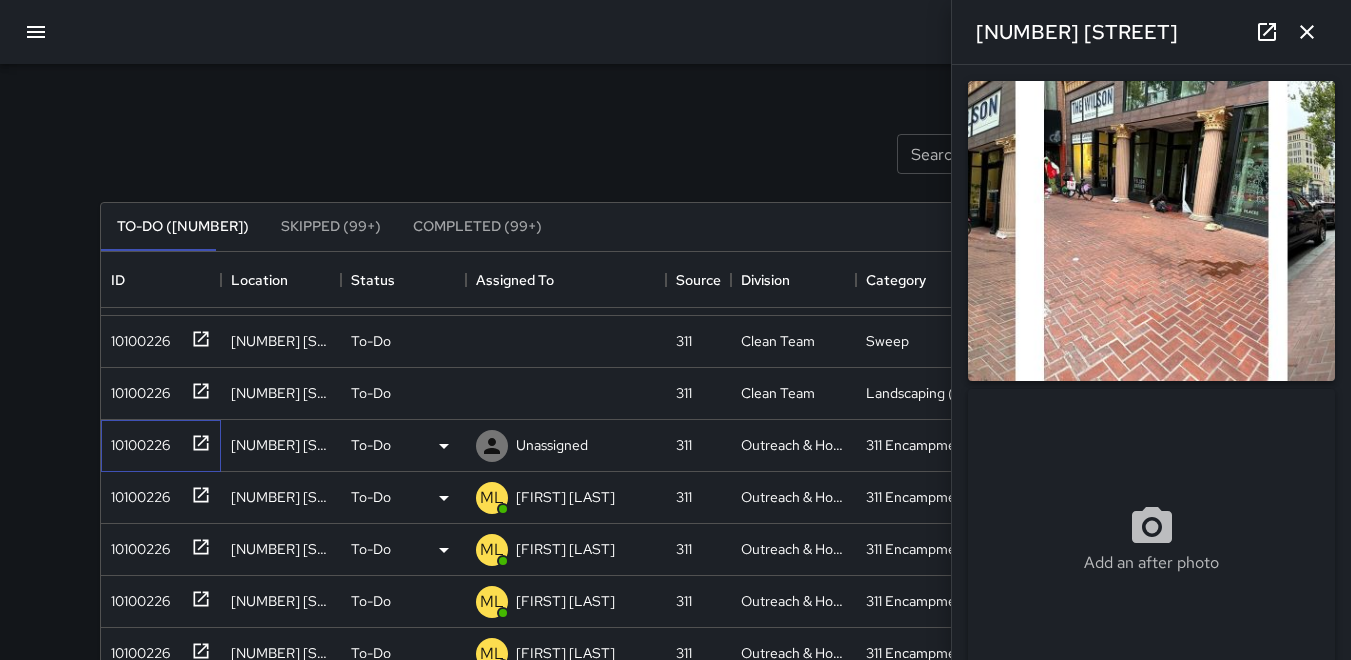 type on "**********" 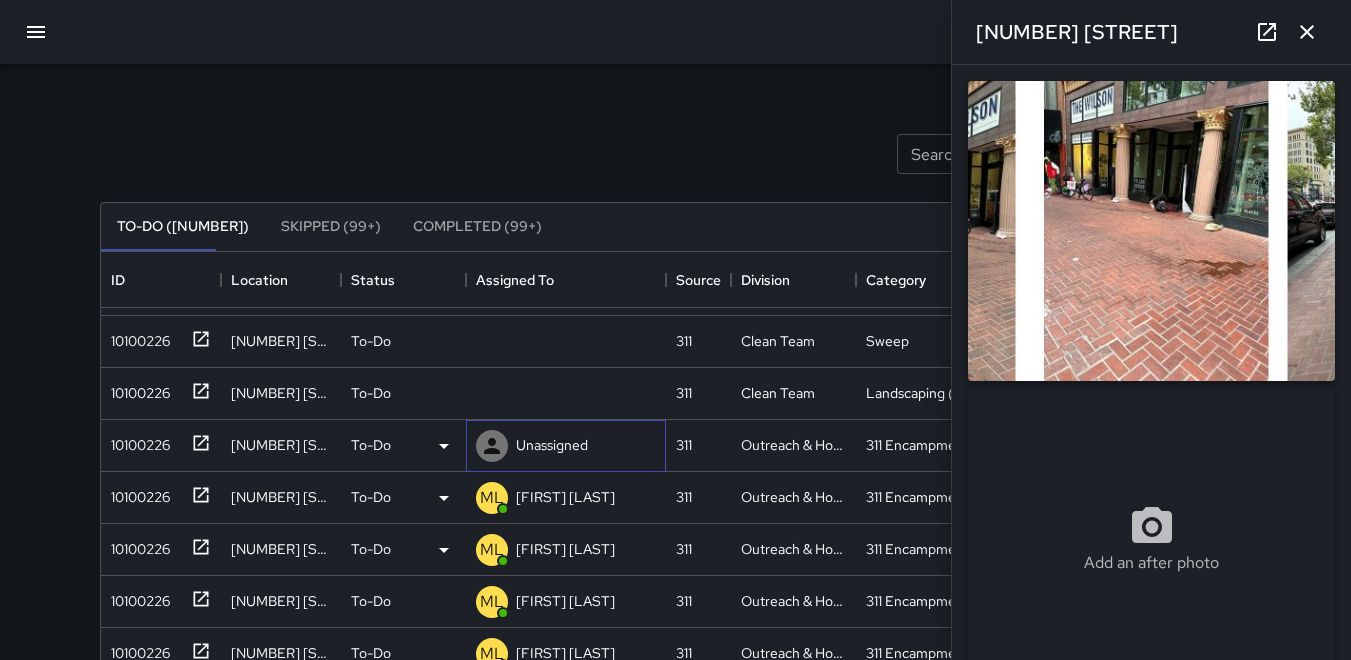 click 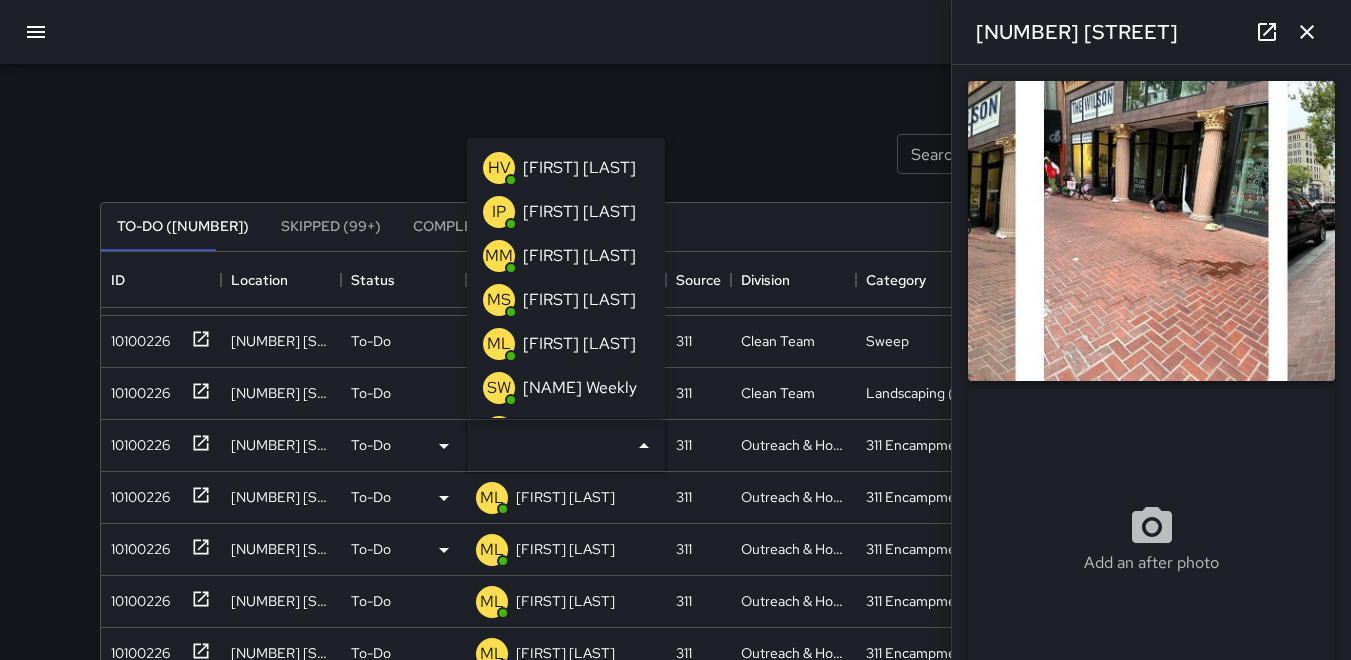 click on "ML" at bounding box center [499, 344] 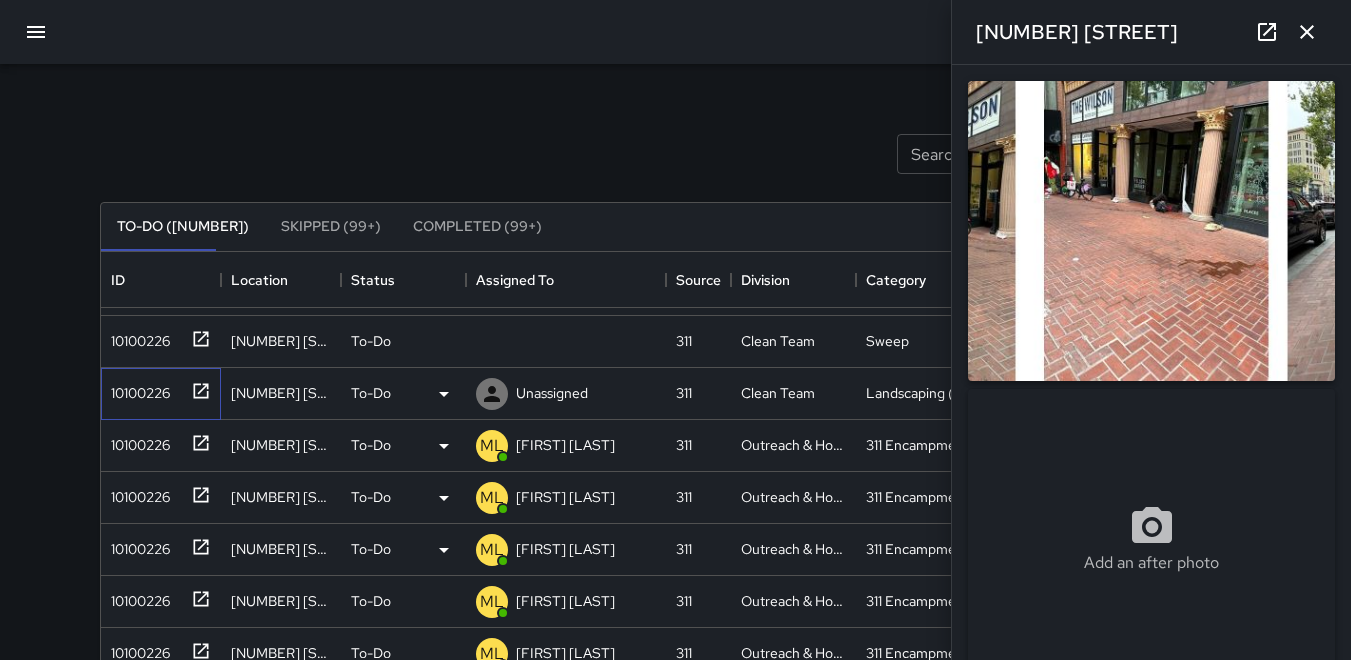 click on "10100226" at bounding box center (136, 389) 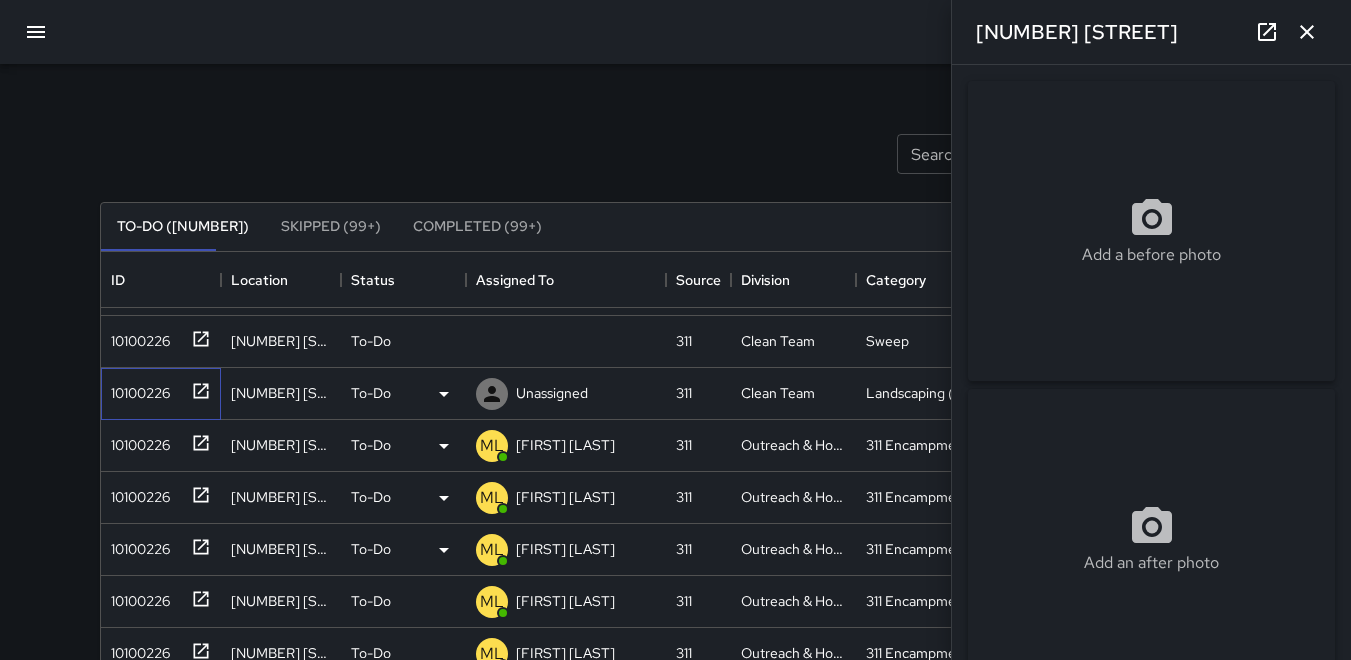 type on "**********" 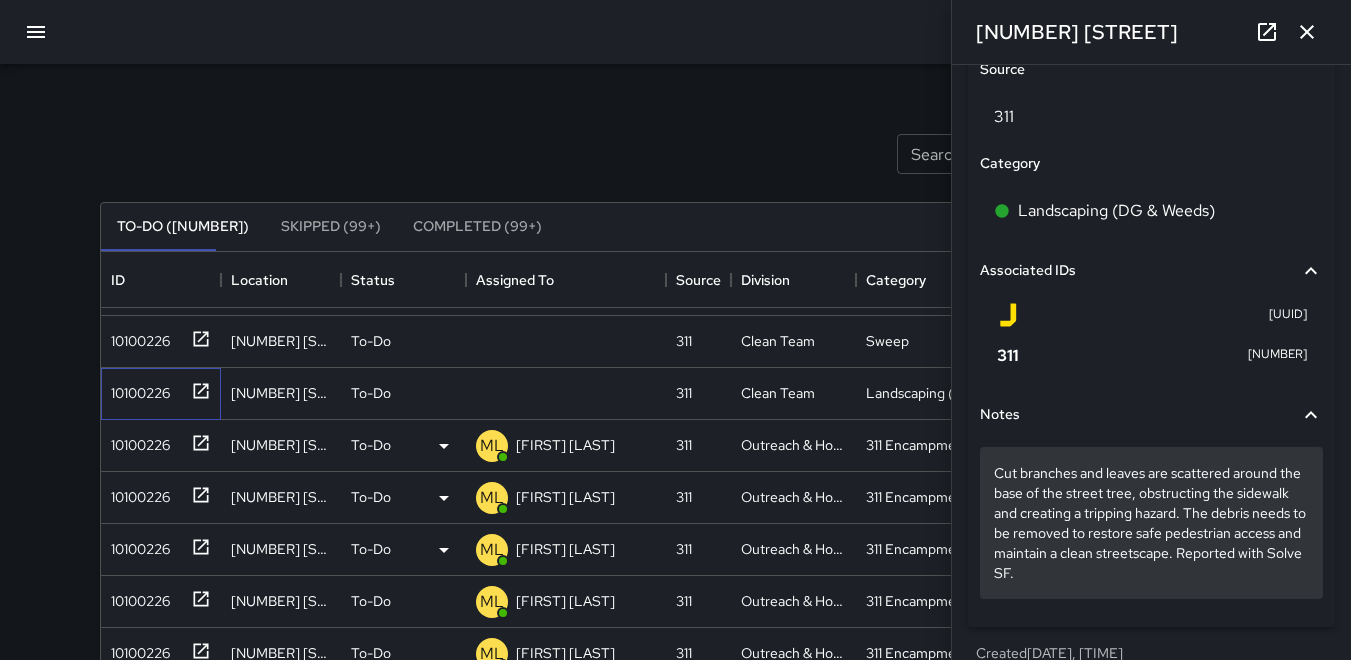 scroll, scrollTop: 1178, scrollLeft: 0, axis: vertical 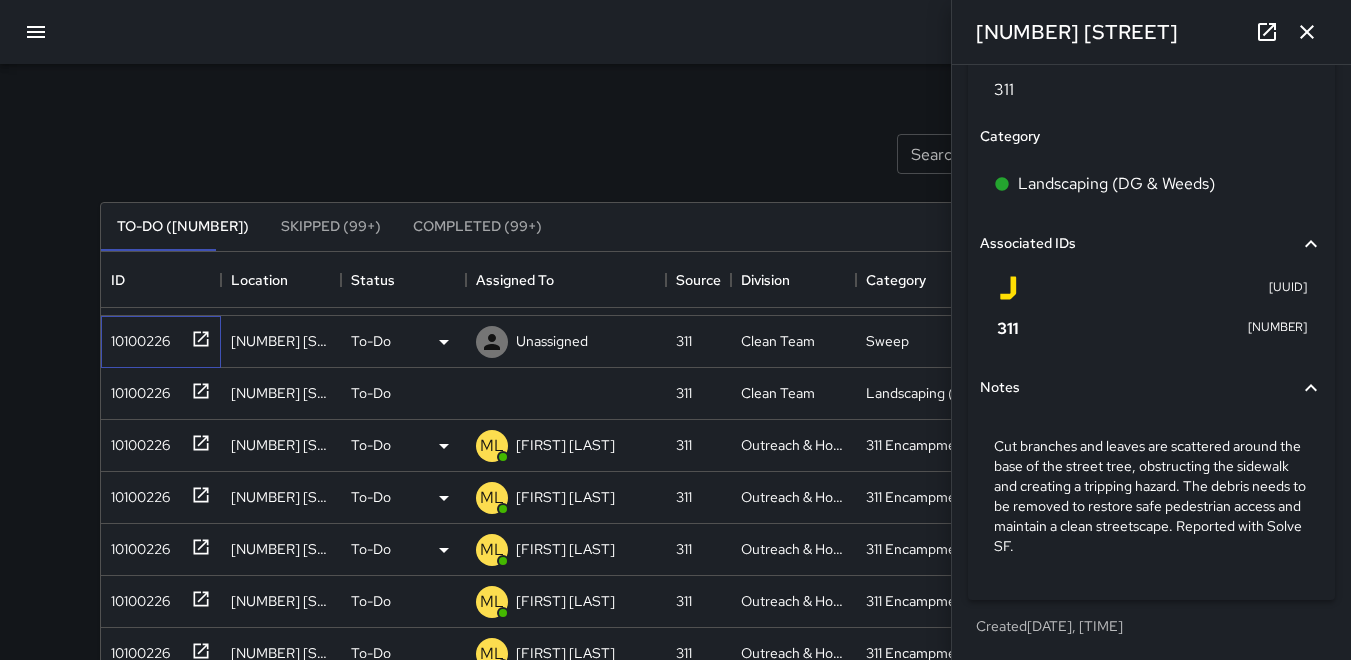 click on "10100226" at bounding box center (136, 337) 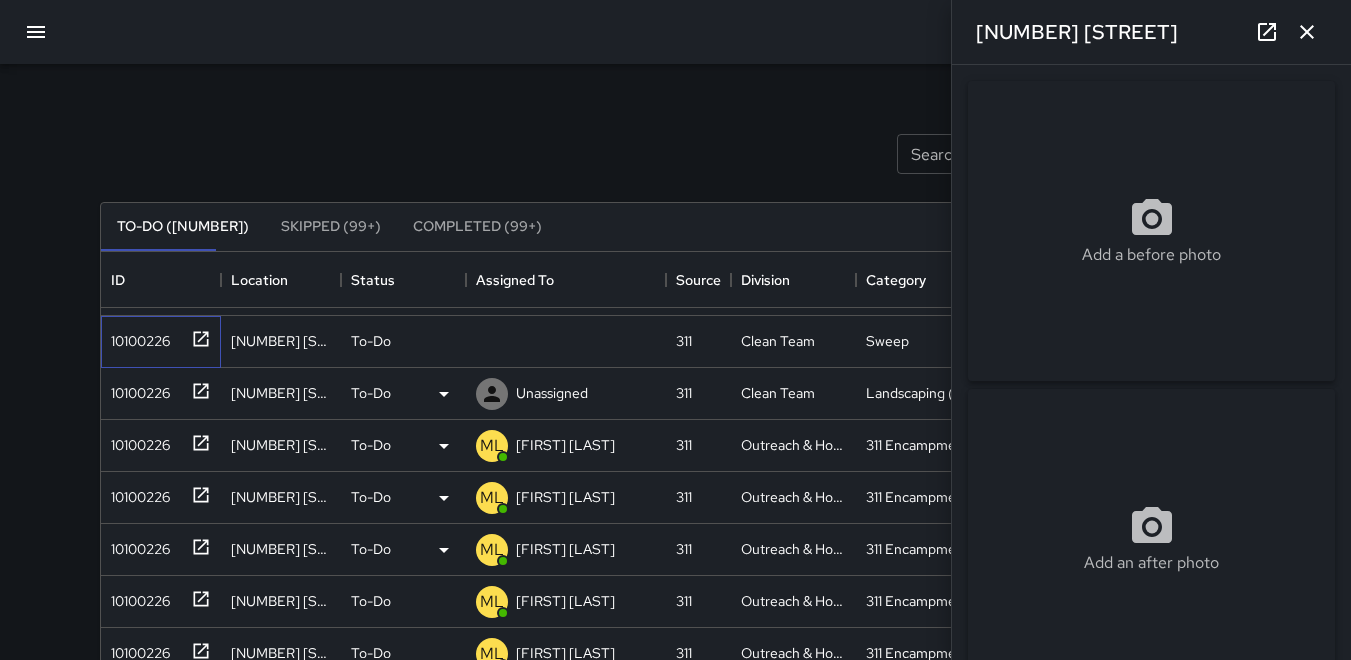 type on "**********" 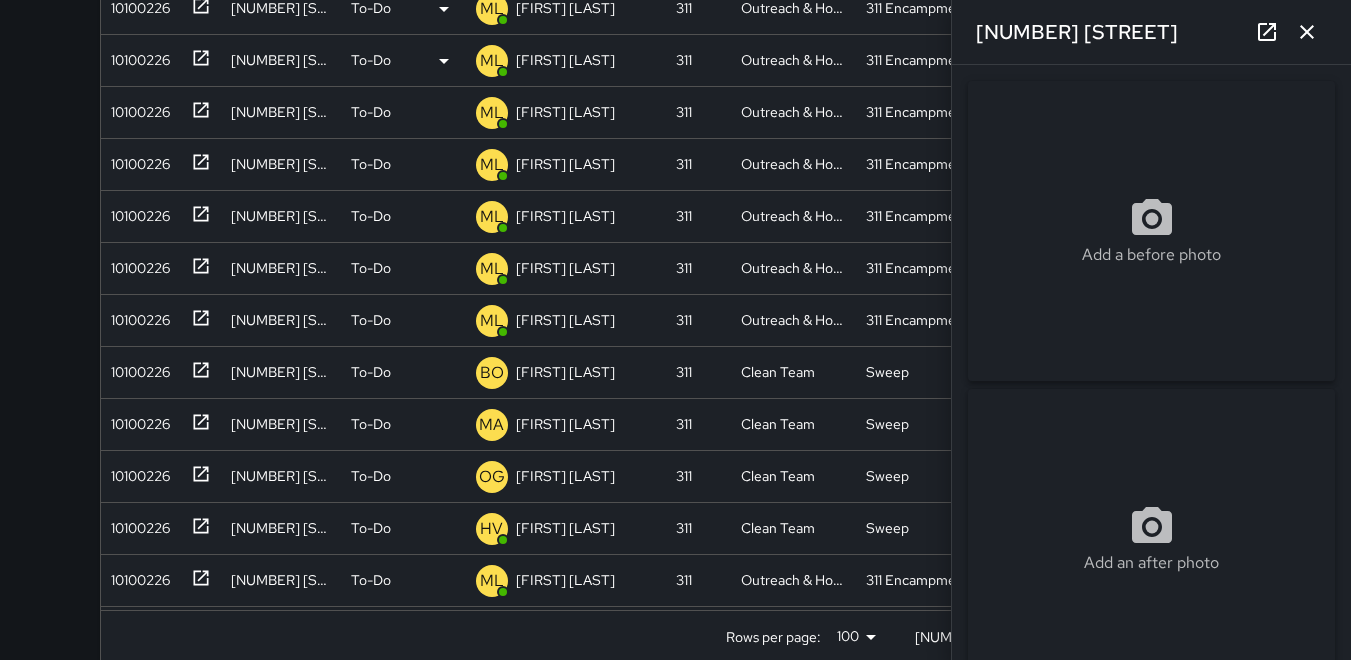 scroll, scrollTop: 521, scrollLeft: 0, axis: vertical 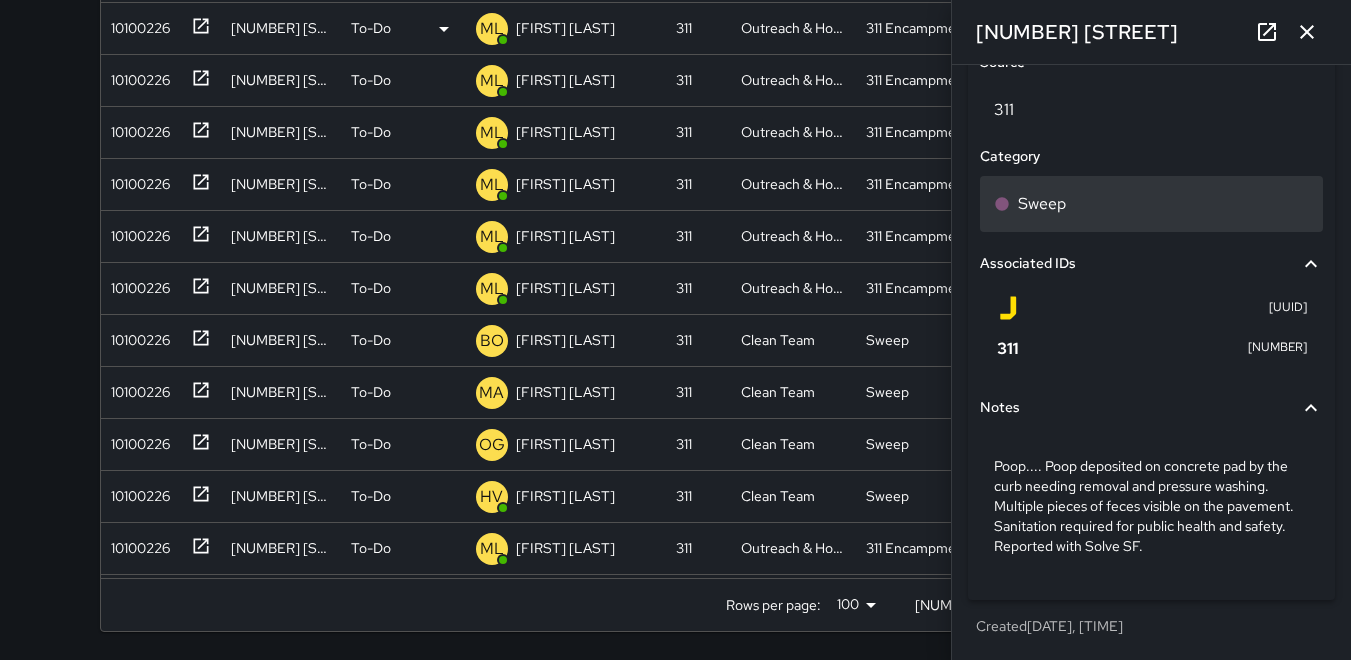 click on "Sweep" at bounding box center (1042, 204) 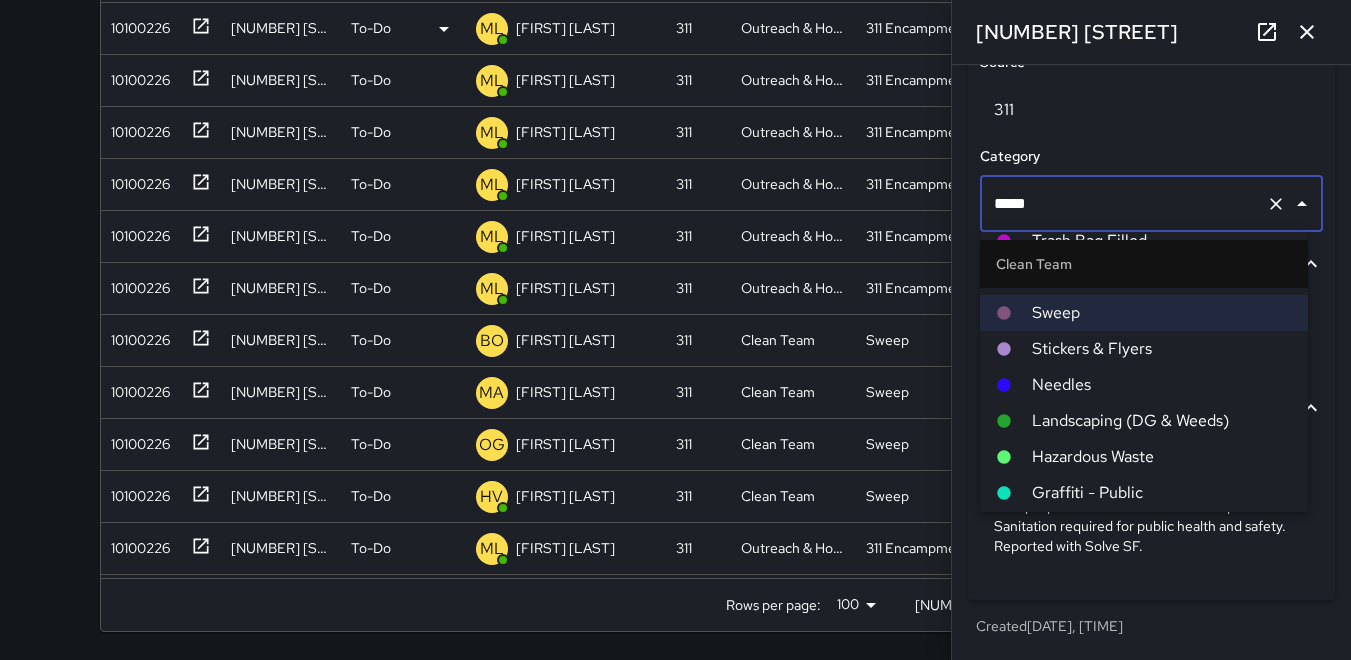 scroll, scrollTop: 100, scrollLeft: 0, axis: vertical 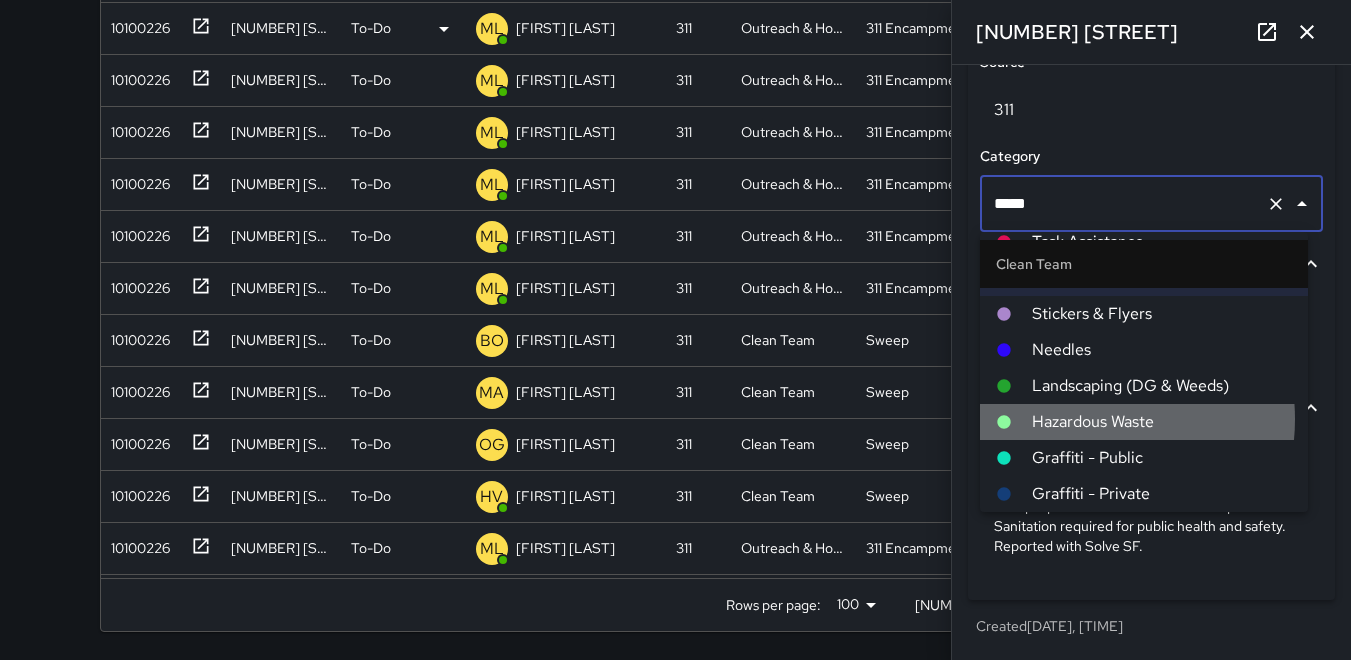 click on "Hazardous Waste" at bounding box center [1162, 422] 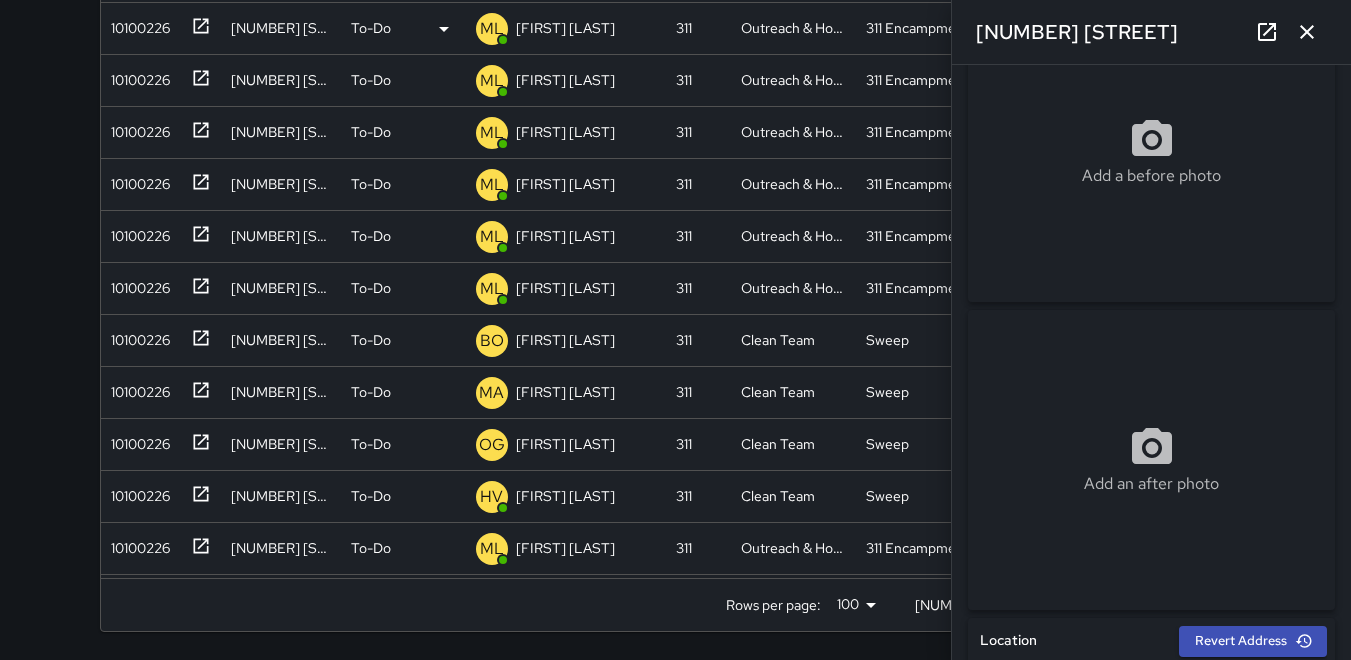 scroll, scrollTop: 0, scrollLeft: 0, axis: both 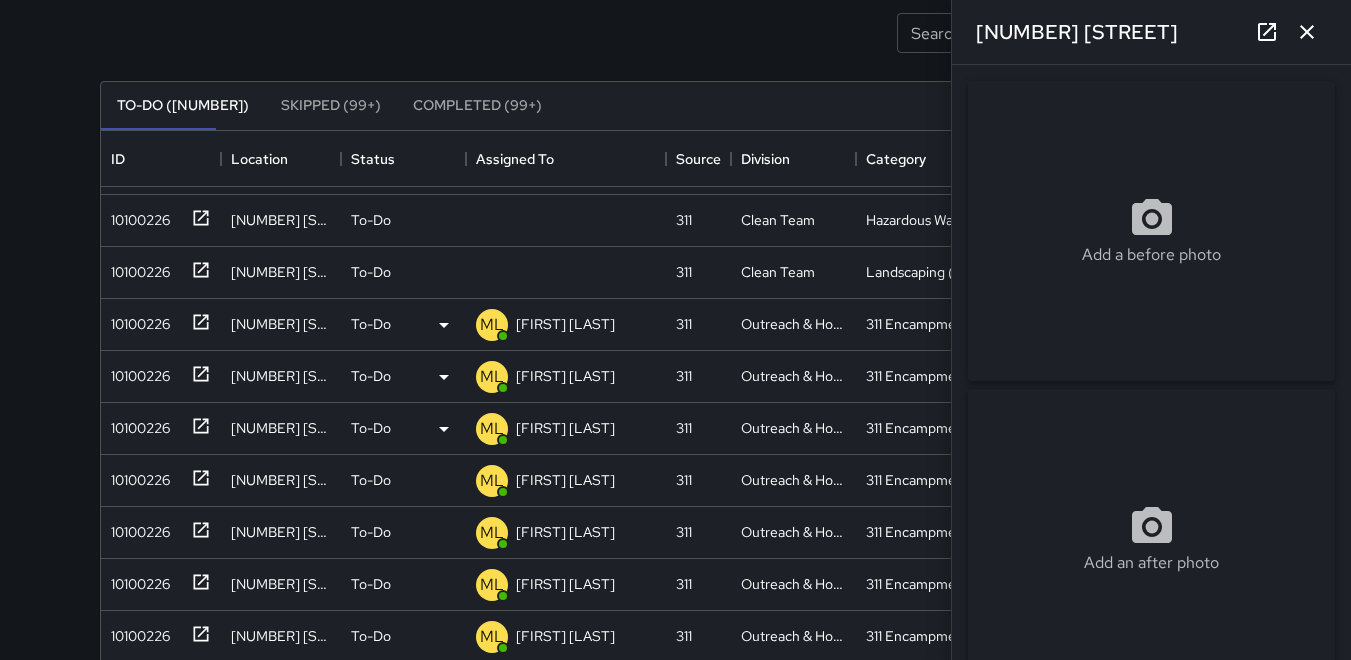 click 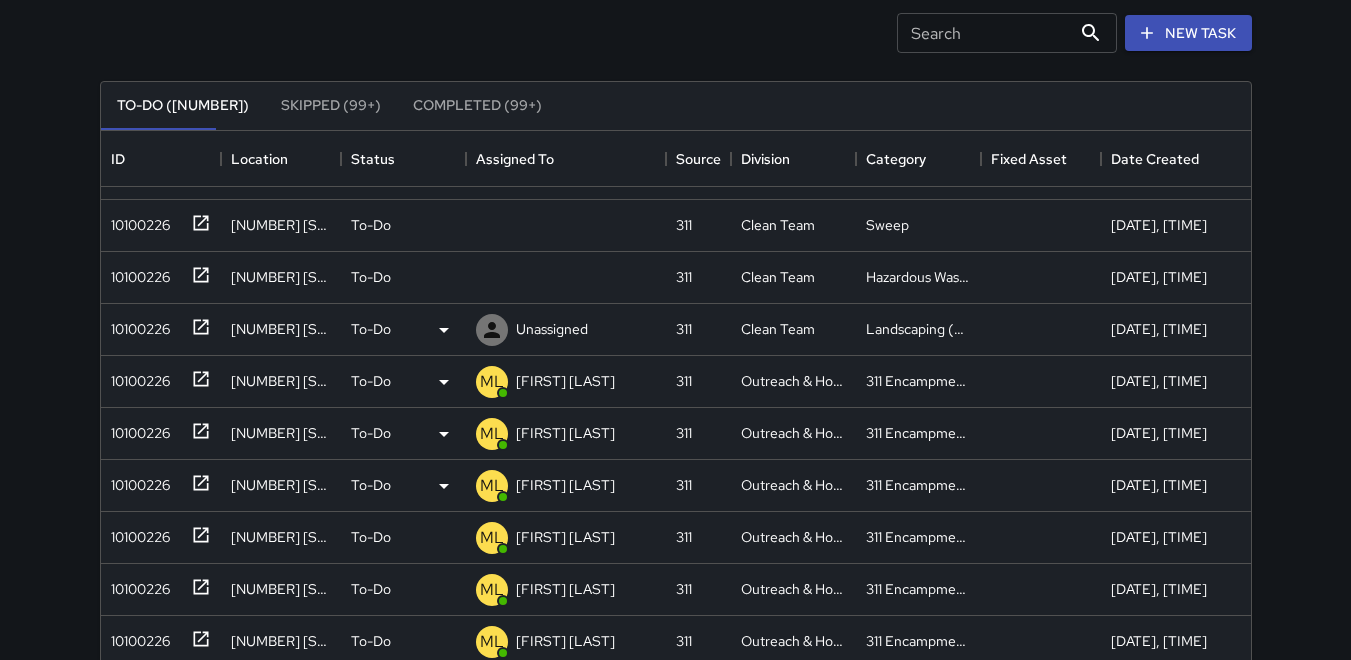 scroll, scrollTop: 0, scrollLeft: 0, axis: both 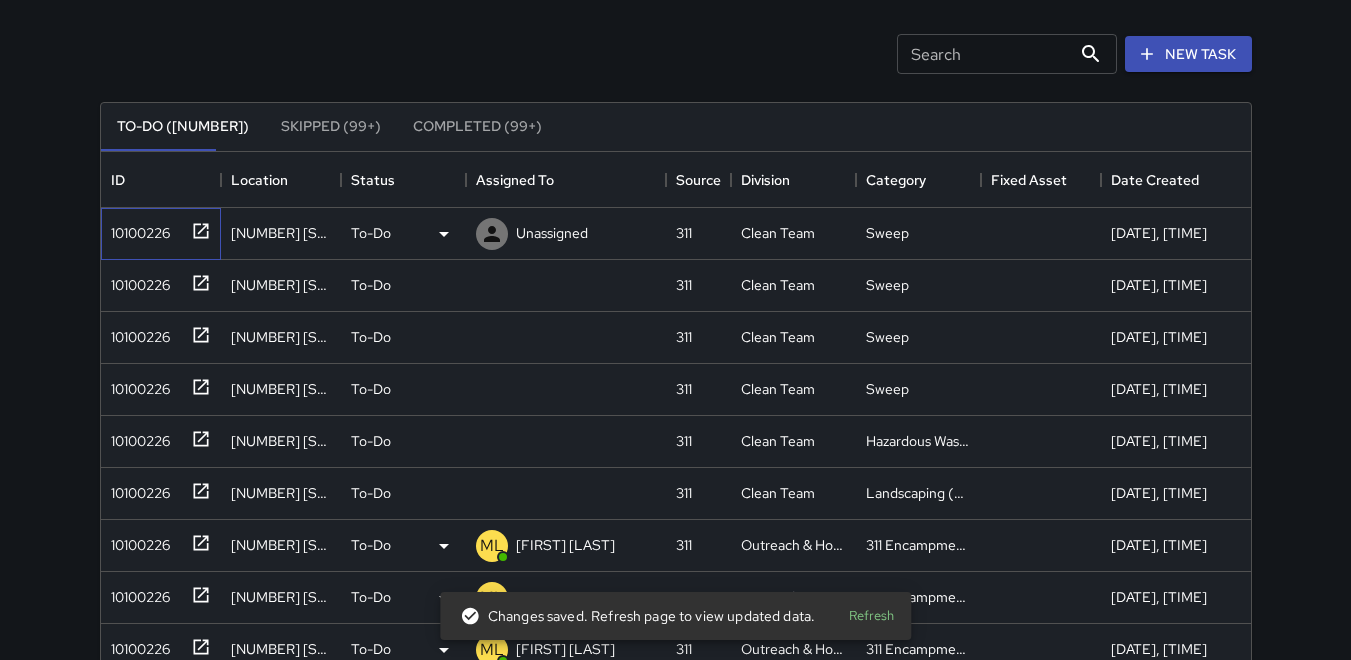 click on "10100226" at bounding box center [157, 229] 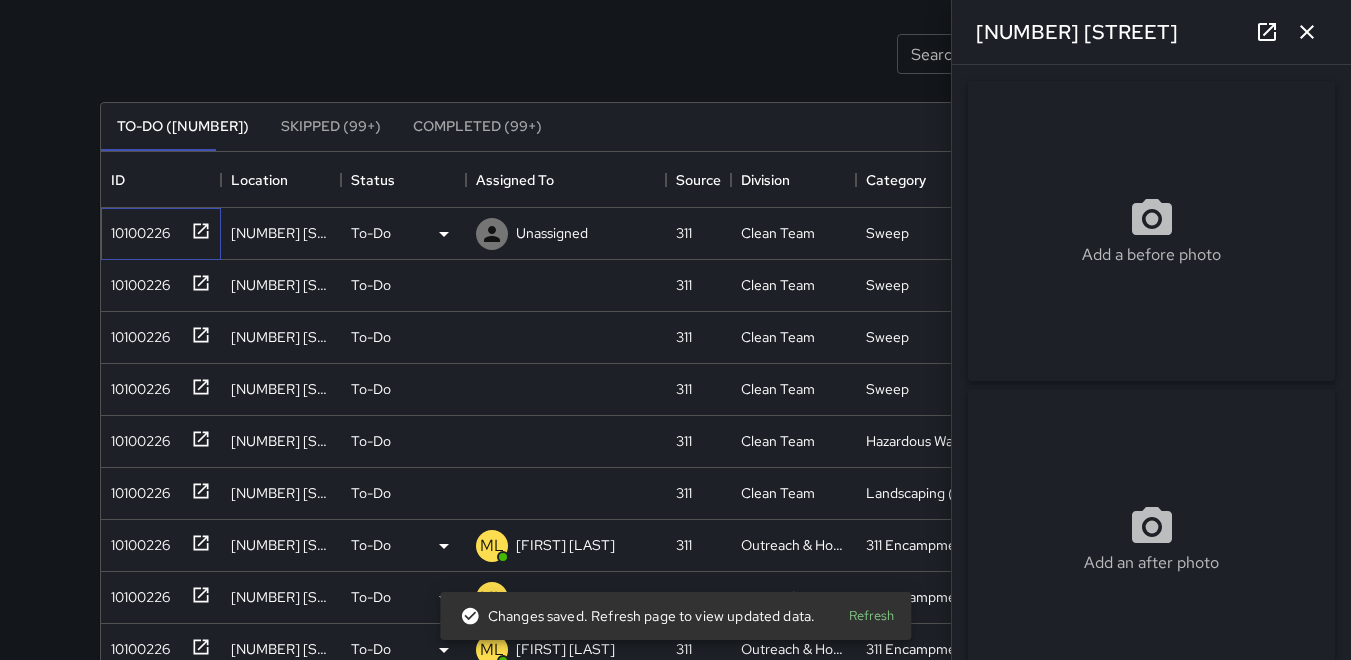 type on "**********" 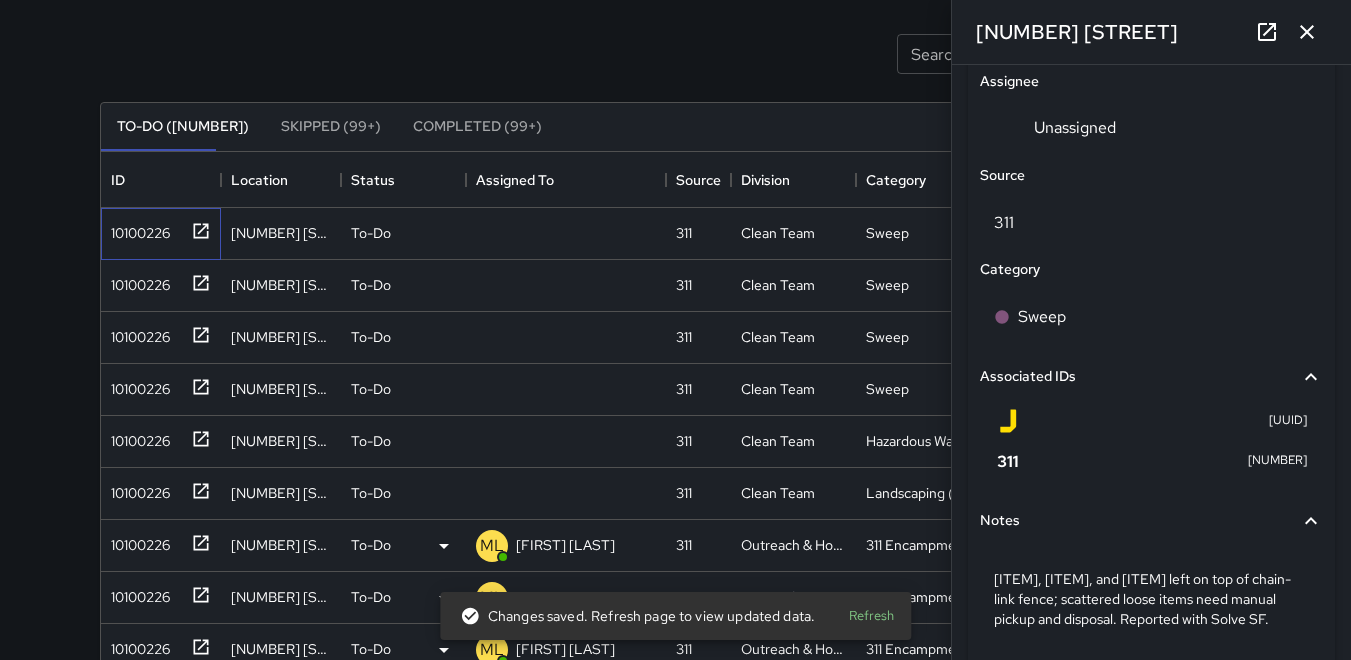 scroll, scrollTop: 1100, scrollLeft: 0, axis: vertical 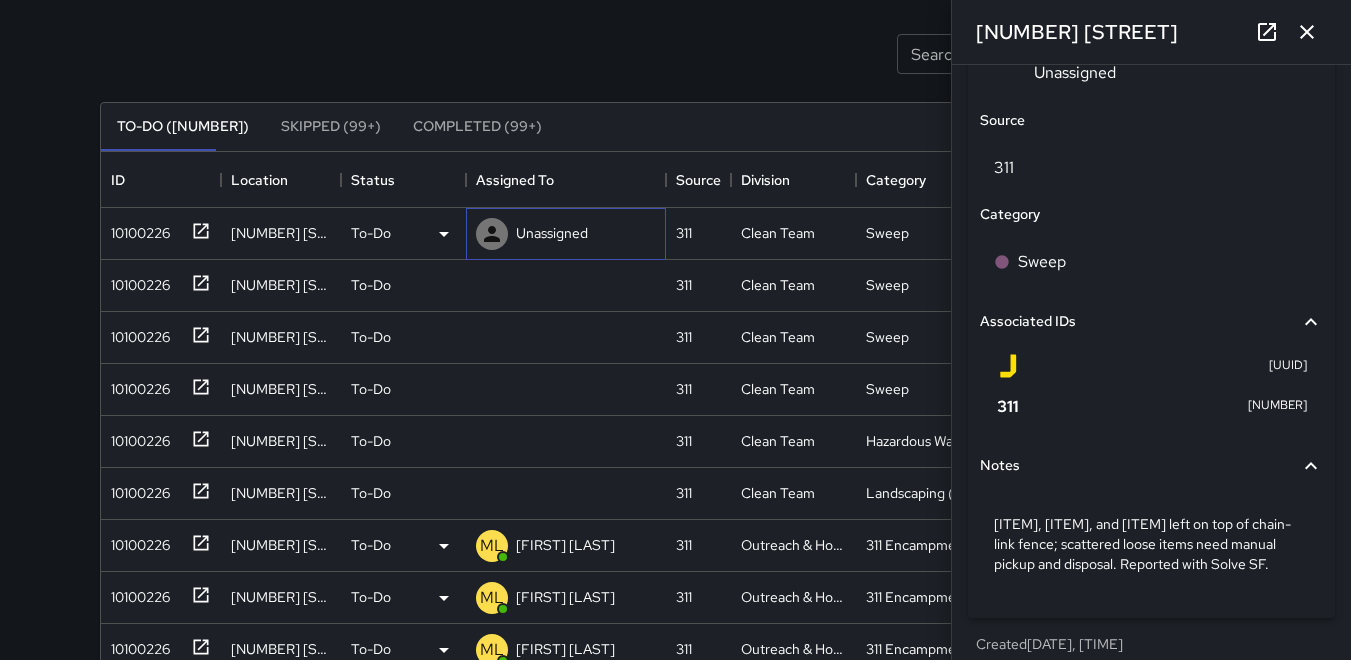click 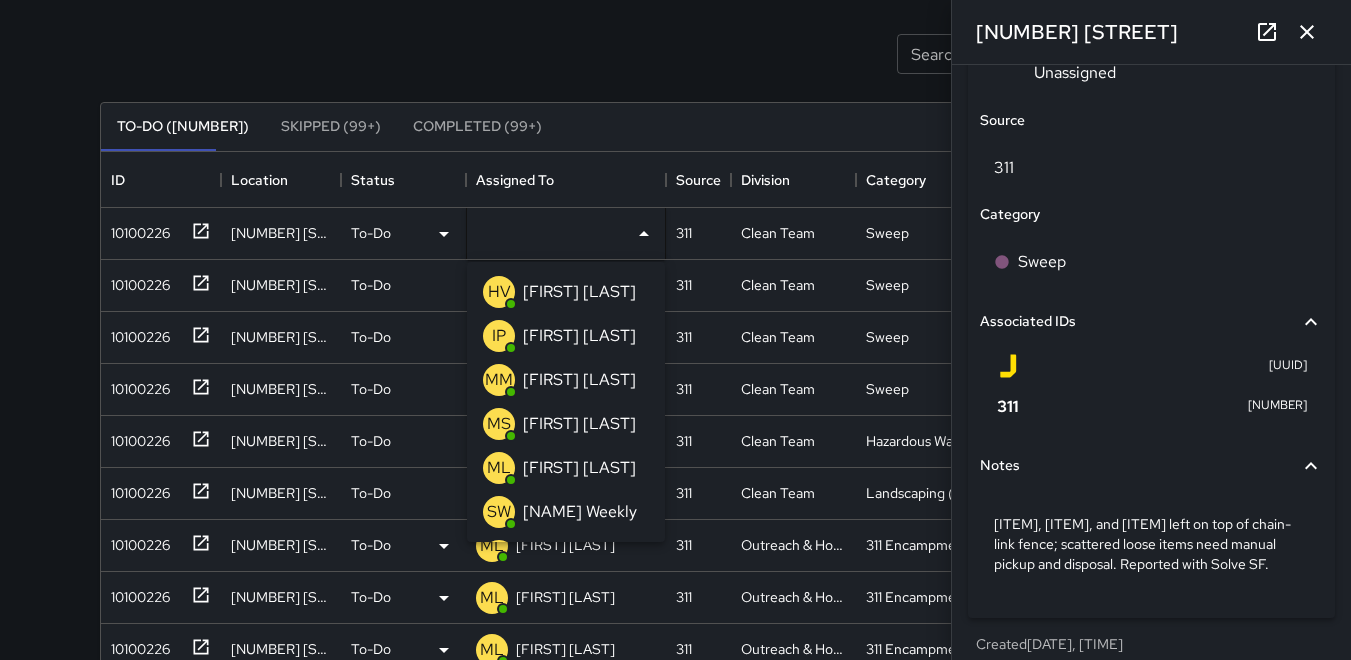 click on "ML" at bounding box center (499, 468) 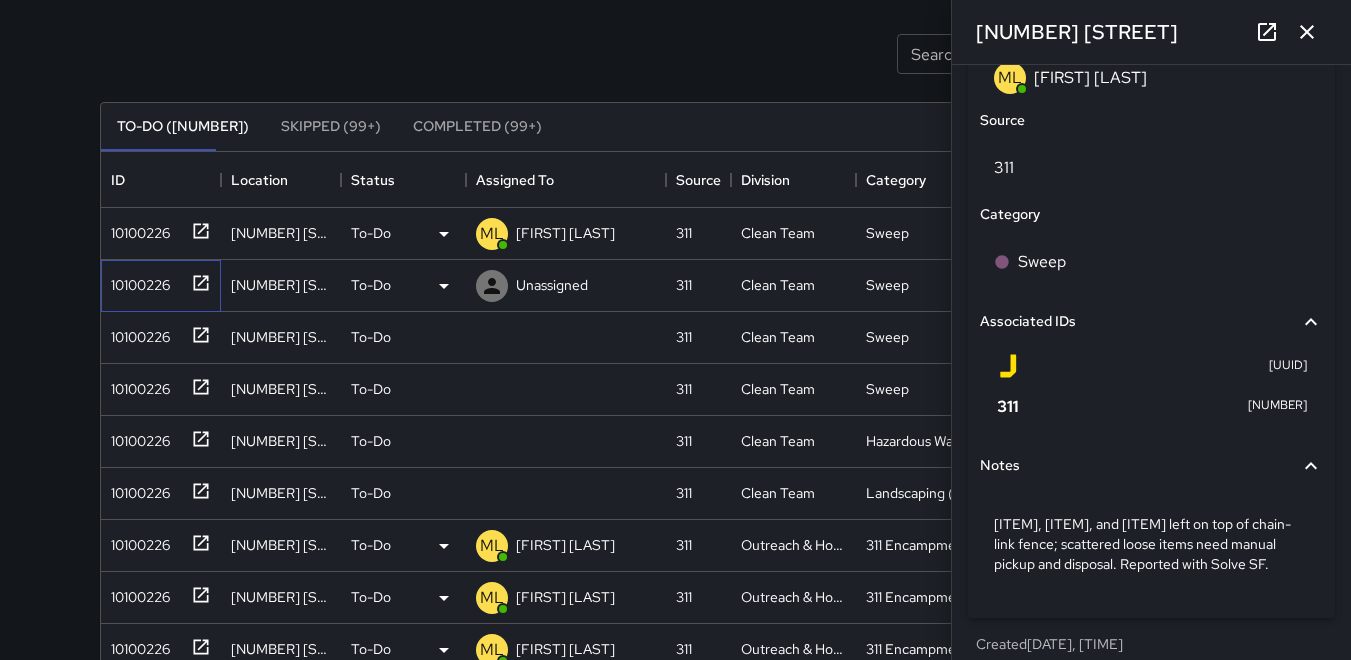 click on "10100226" at bounding box center (136, 281) 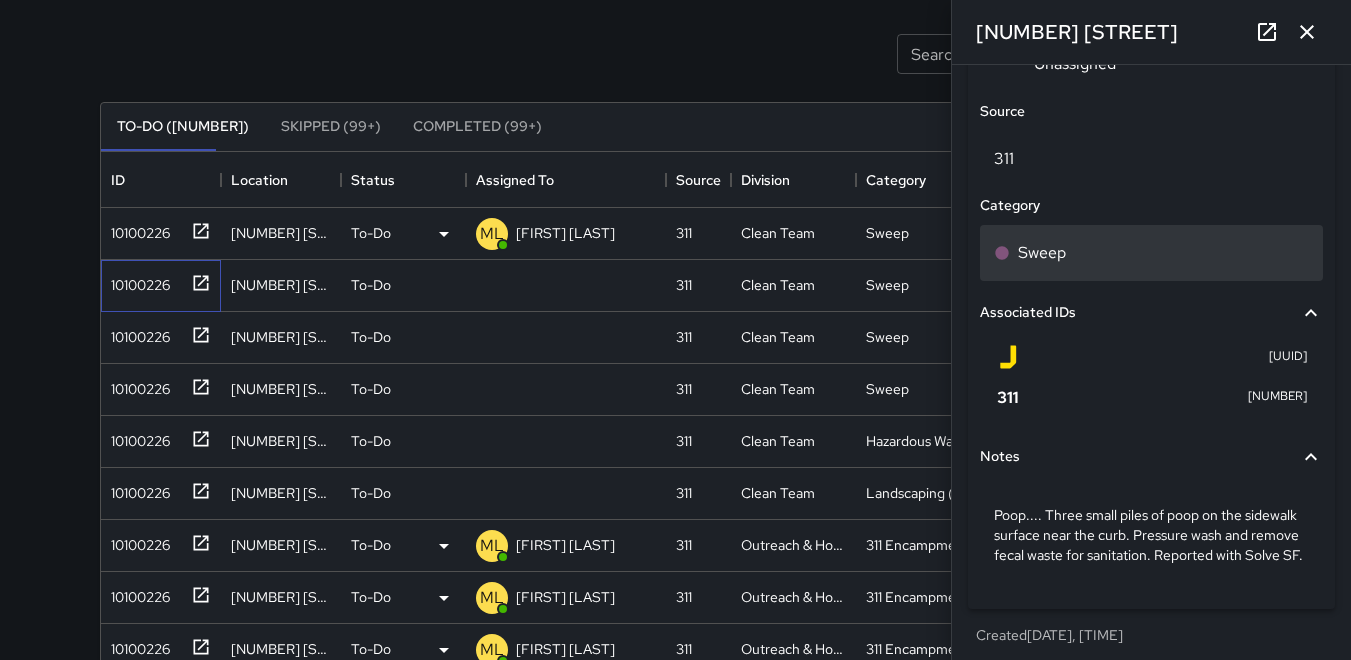 scroll, scrollTop: 1138, scrollLeft: 0, axis: vertical 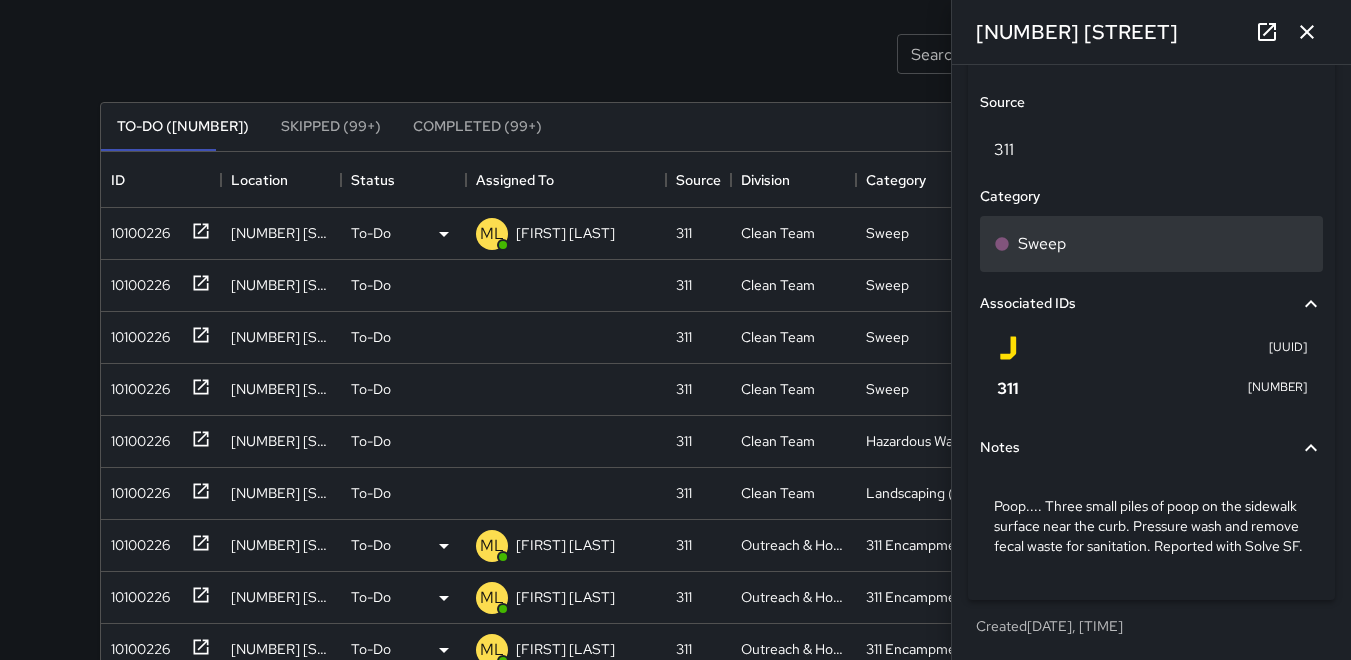 click on "Sweep" at bounding box center (1151, 244) 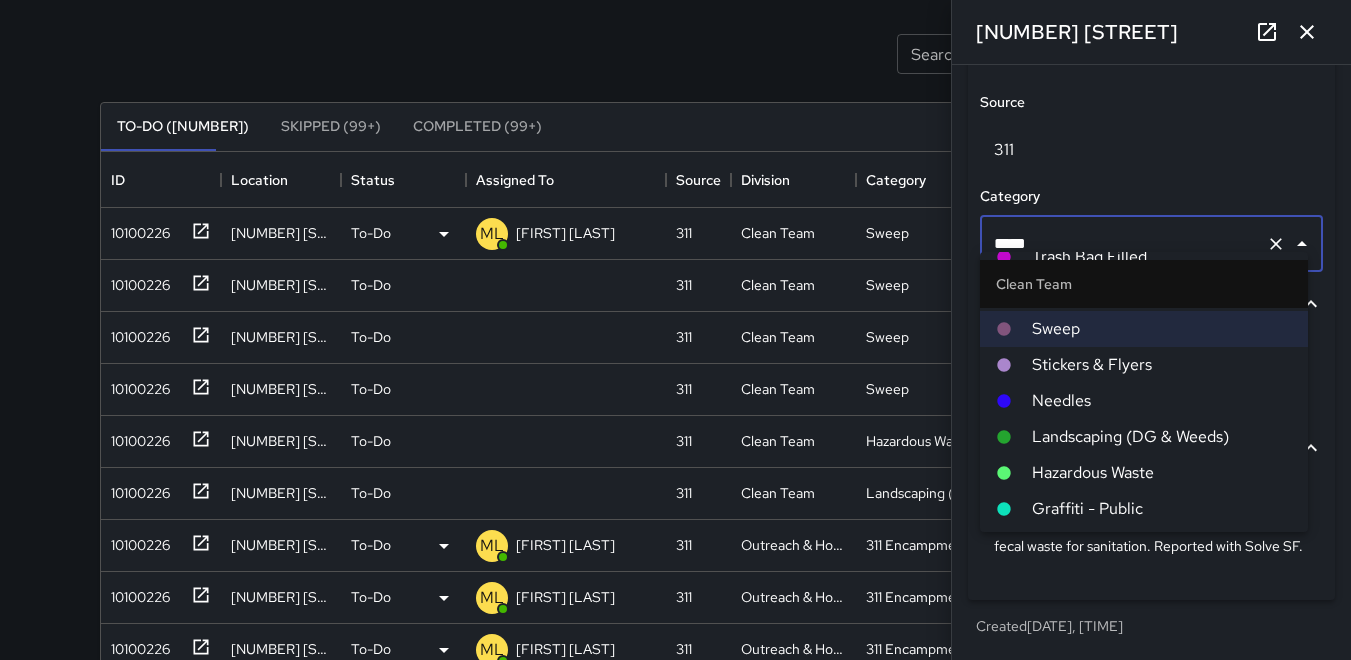 scroll, scrollTop: 100, scrollLeft: 0, axis: vertical 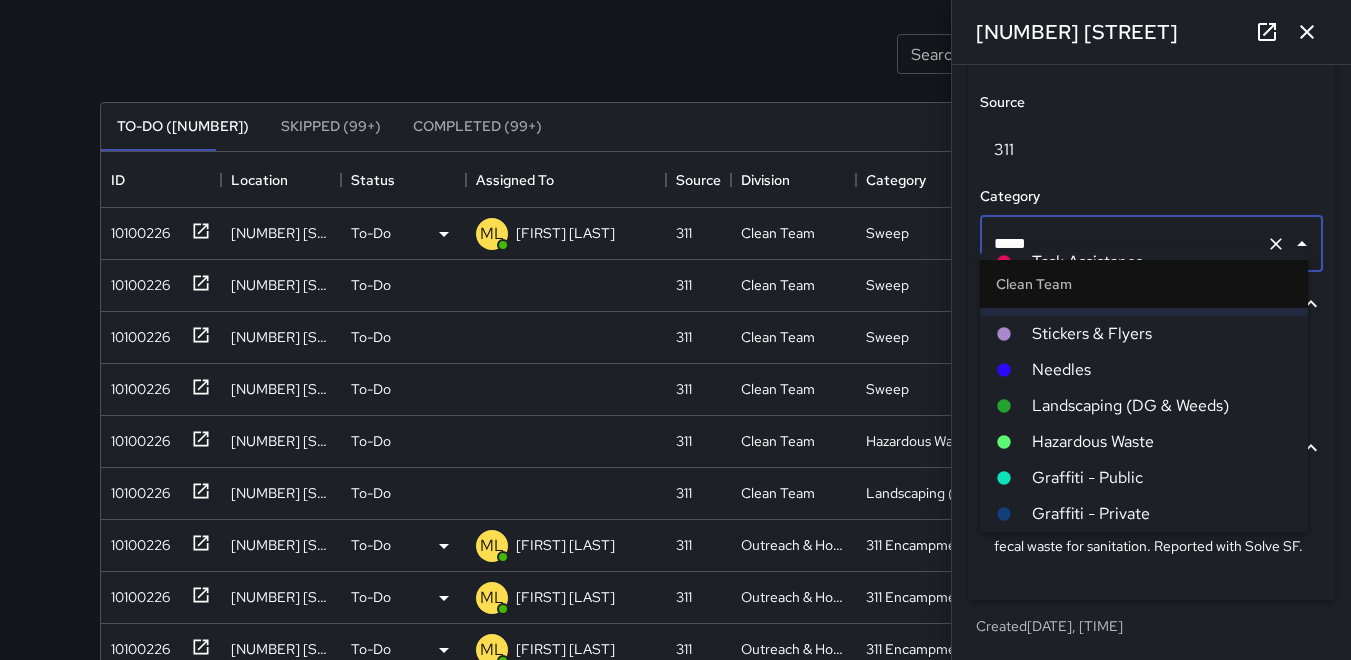 click on "Hazardous Waste" at bounding box center [1162, 442] 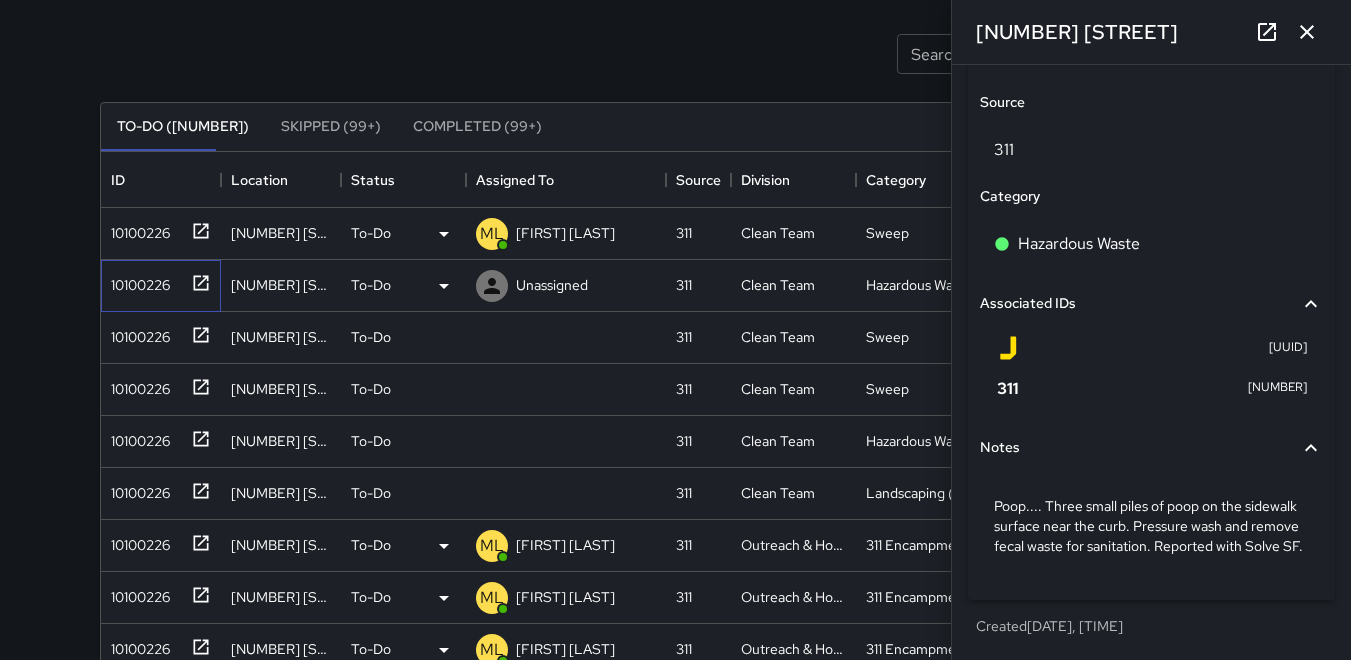 click on "10100226" at bounding box center (136, 281) 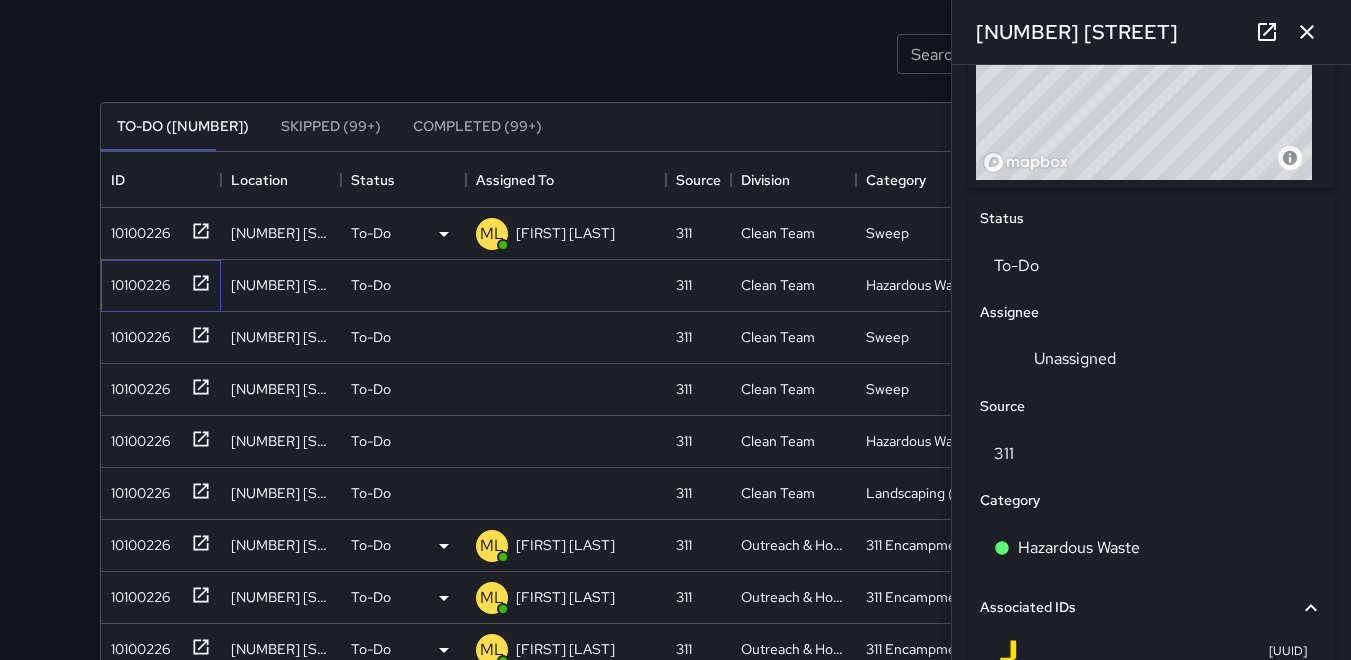 scroll, scrollTop: 838, scrollLeft: 0, axis: vertical 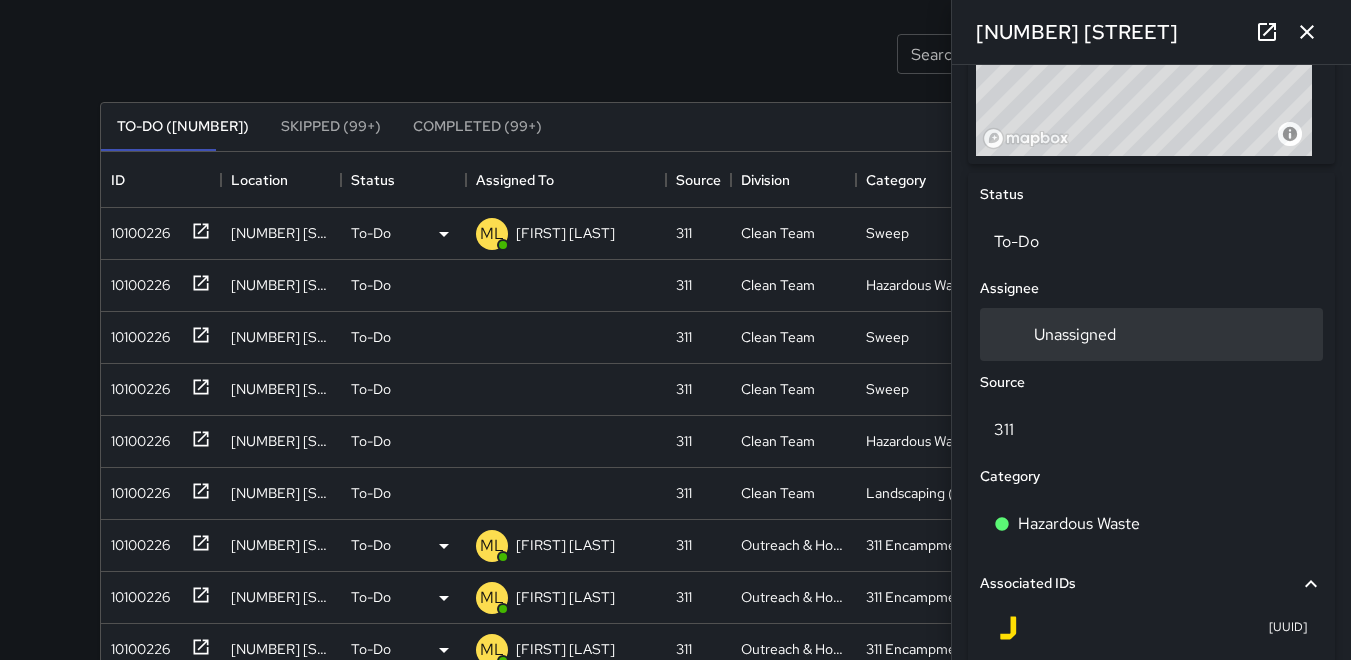 click on "Unassigned" at bounding box center [1075, 334] 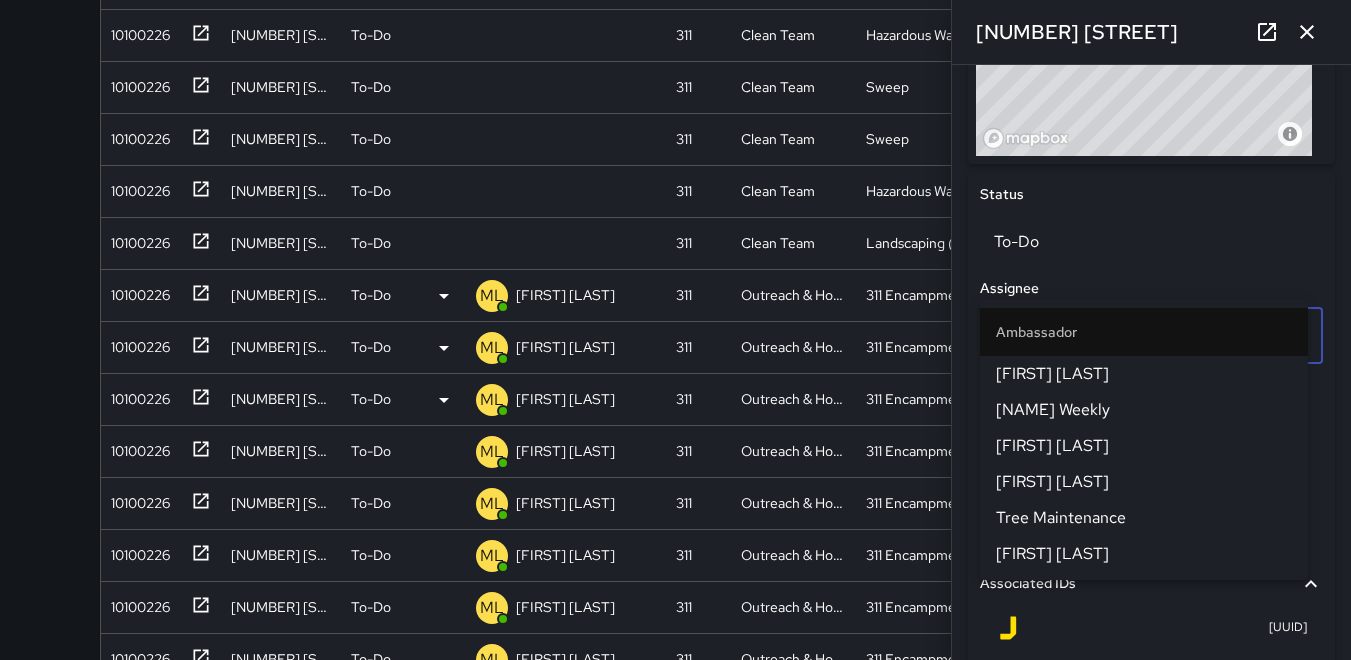 scroll, scrollTop: 400, scrollLeft: 0, axis: vertical 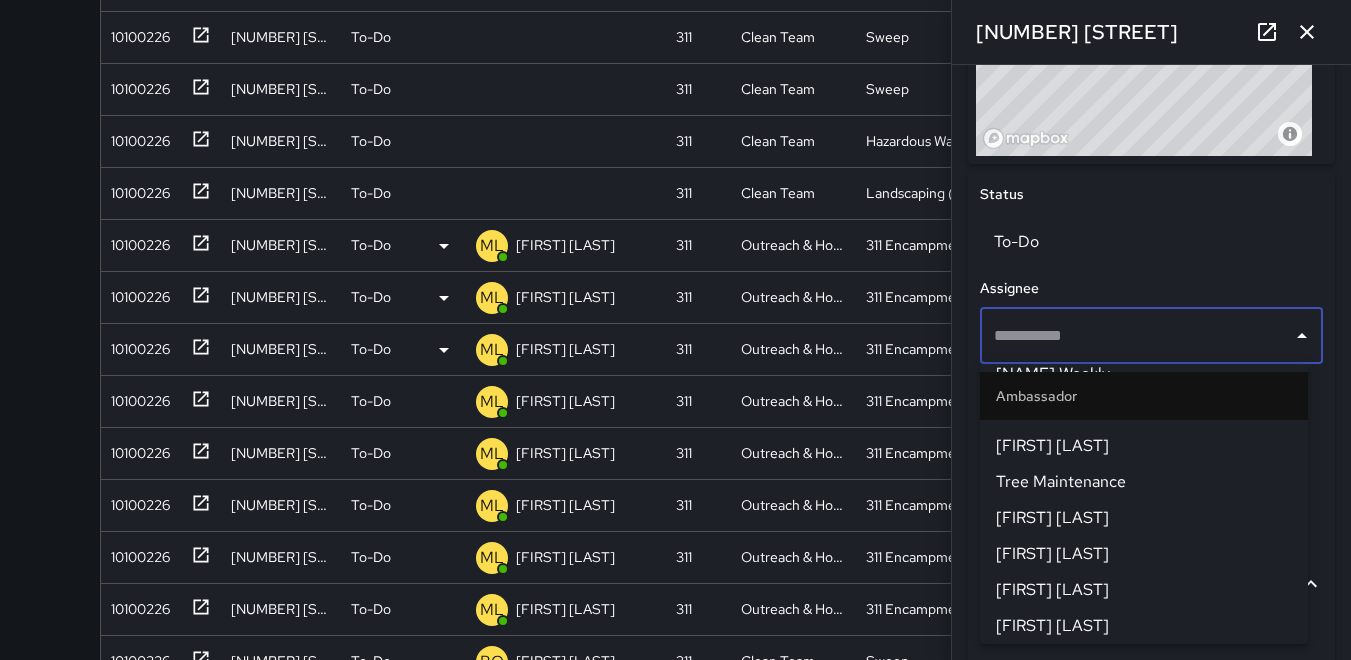 click on "[FIRST] [LAST]" at bounding box center (1144, 554) 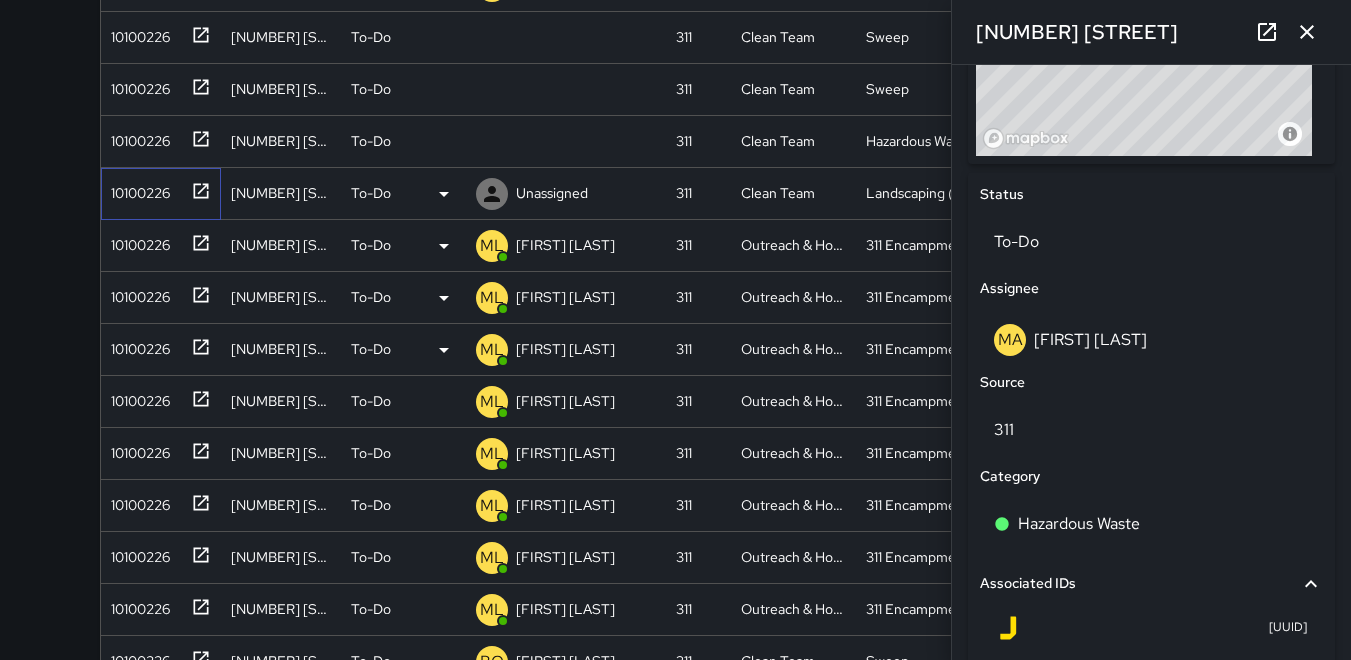 click on "10100226" at bounding box center [136, 189] 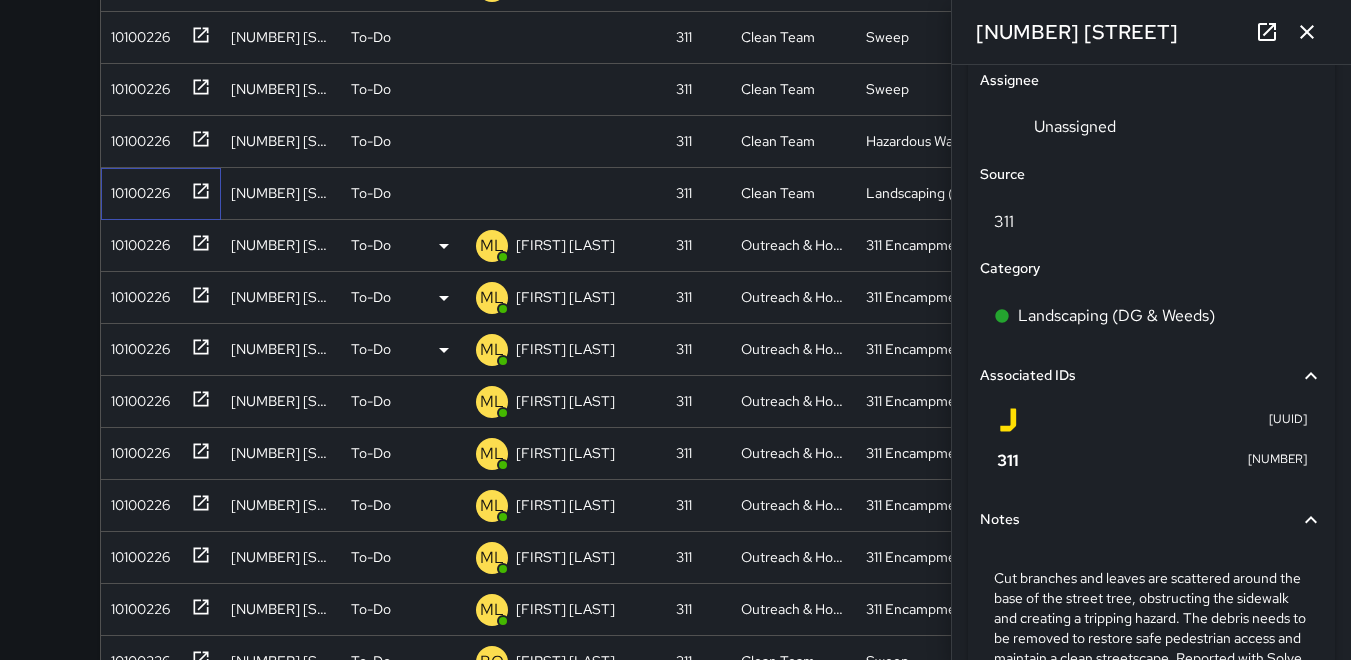 scroll, scrollTop: 1100, scrollLeft: 0, axis: vertical 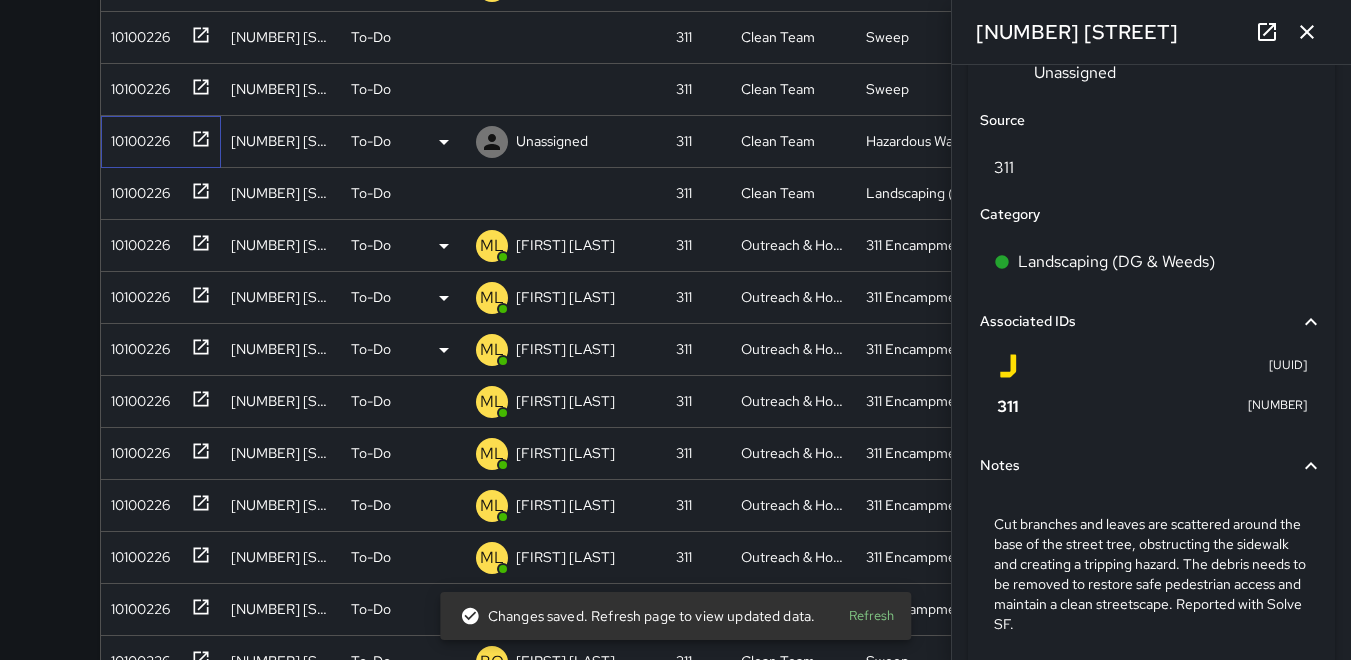 click on "10100226" at bounding box center [136, 137] 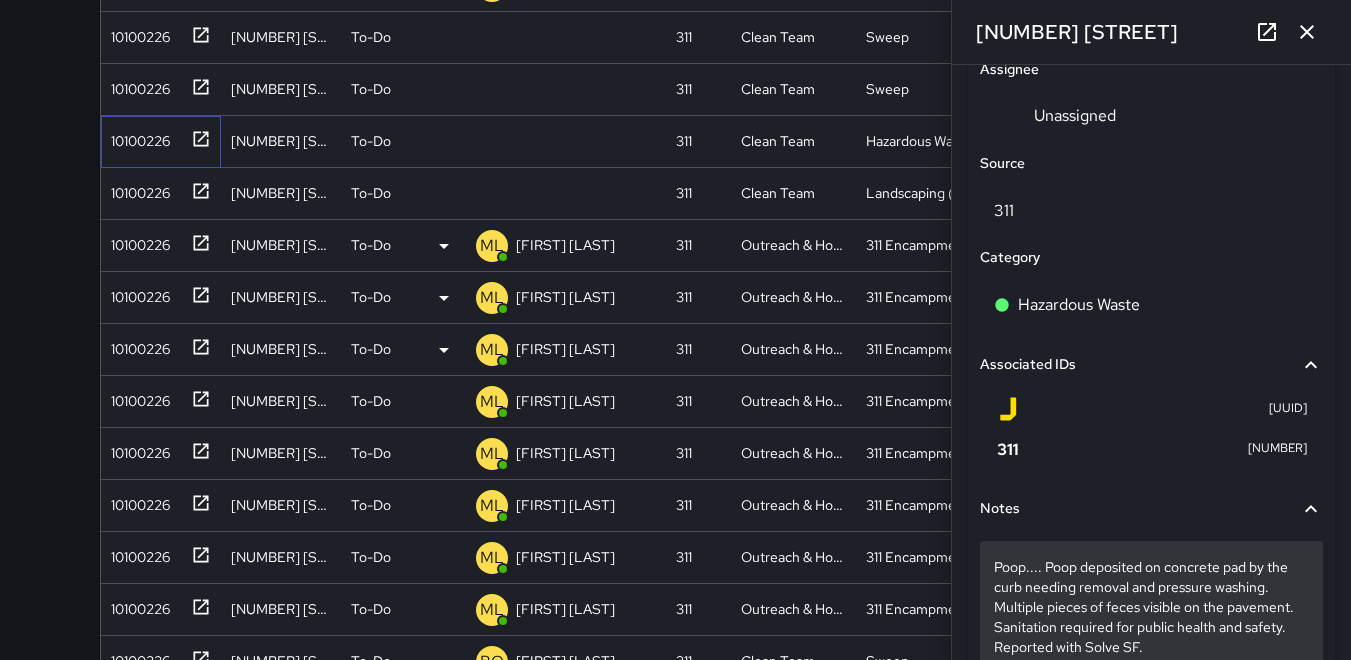 scroll, scrollTop: 1100, scrollLeft: 0, axis: vertical 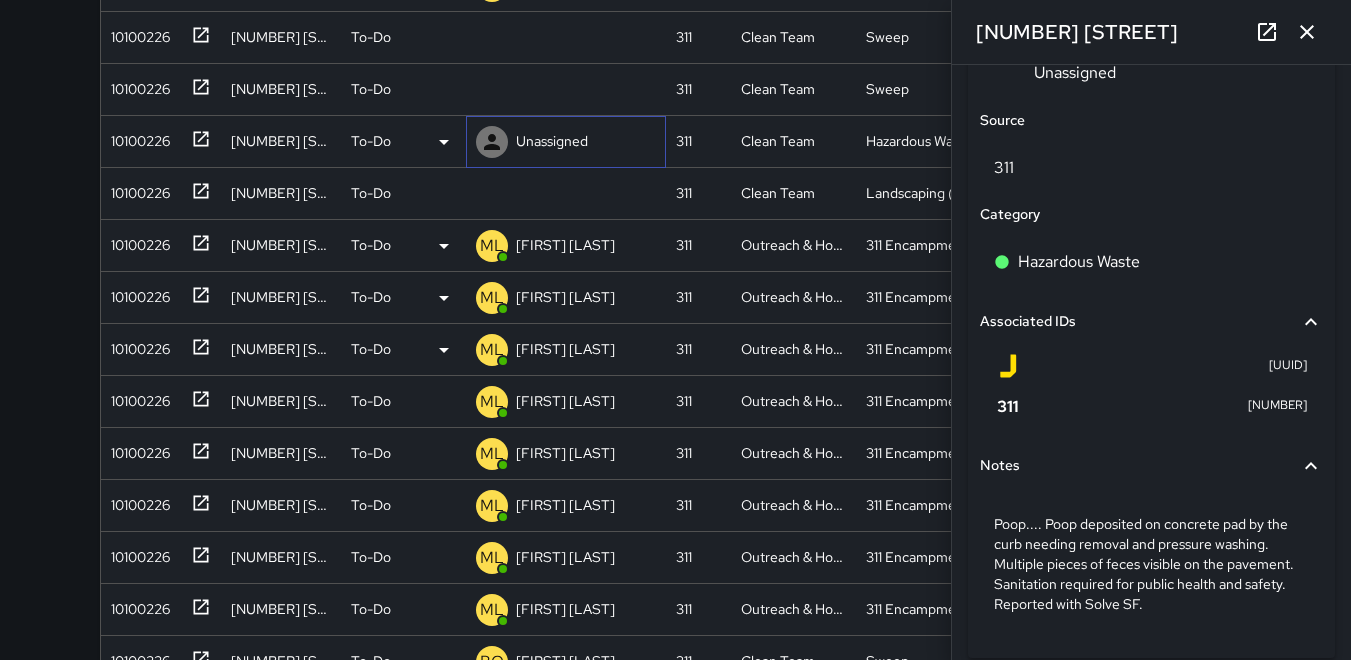 click 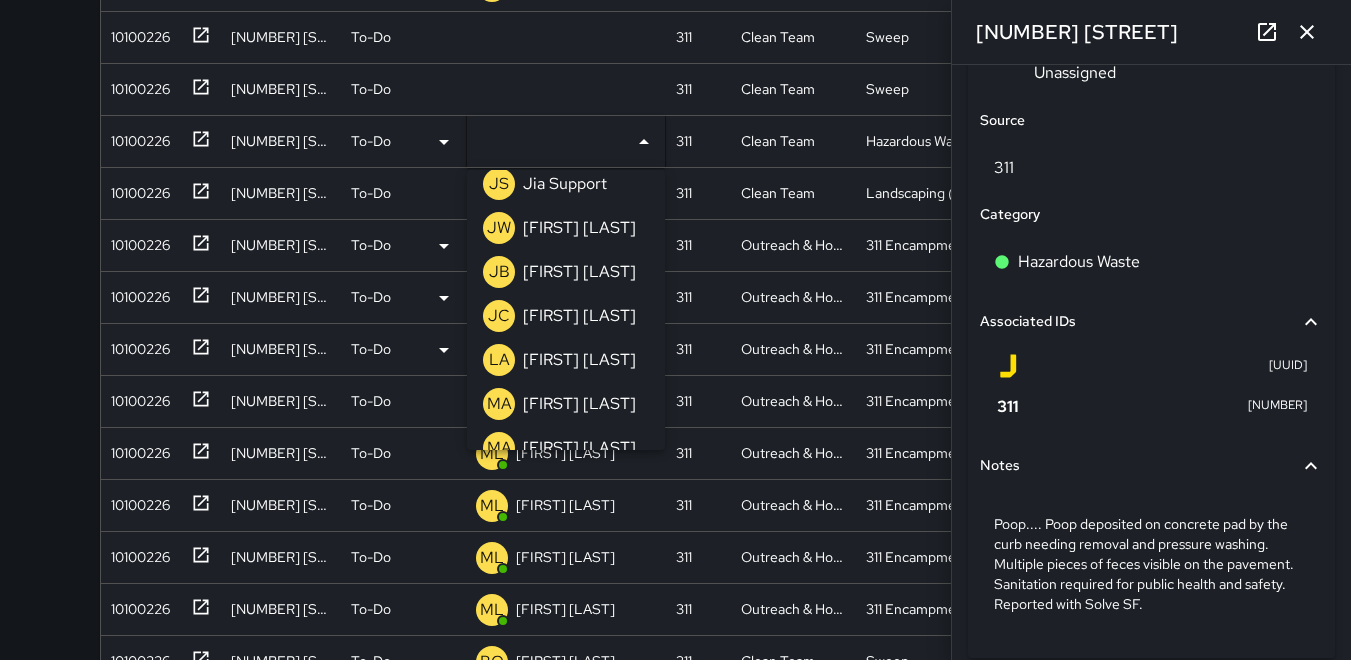 scroll, scrollTop: 600, scrollLeft: 0, axis: vertical 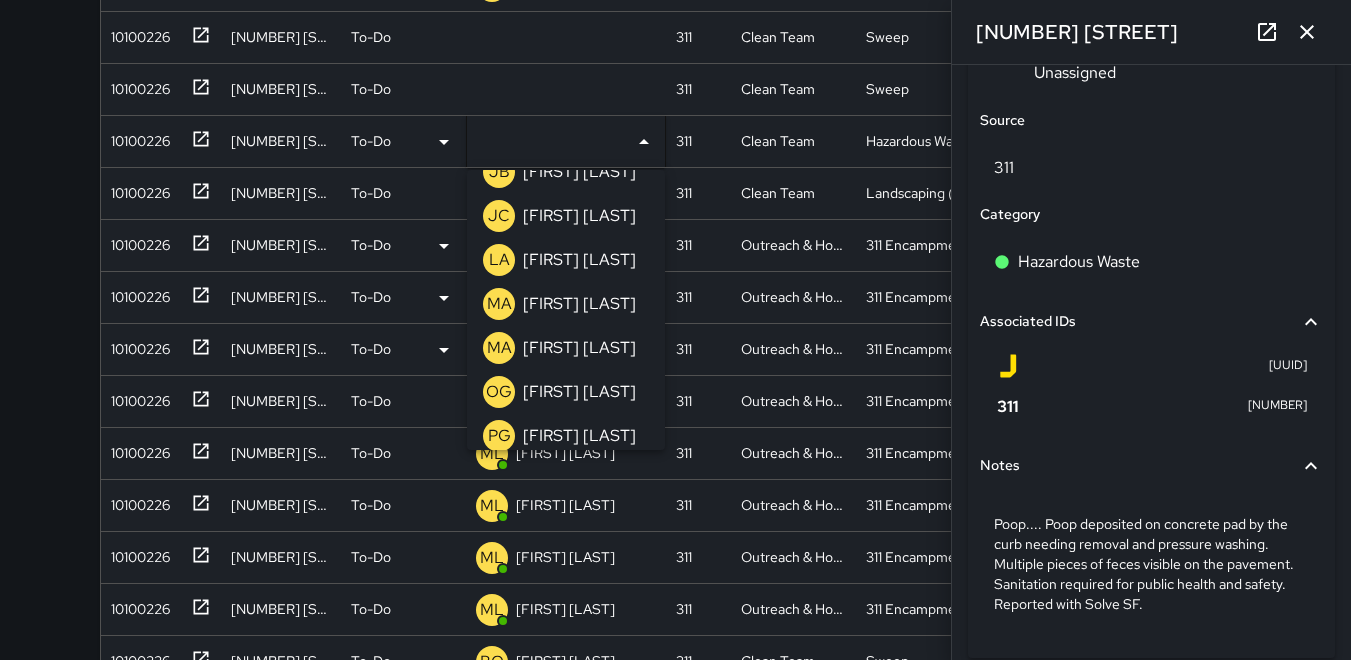 click on "MA" at bounding box center (499, 304) 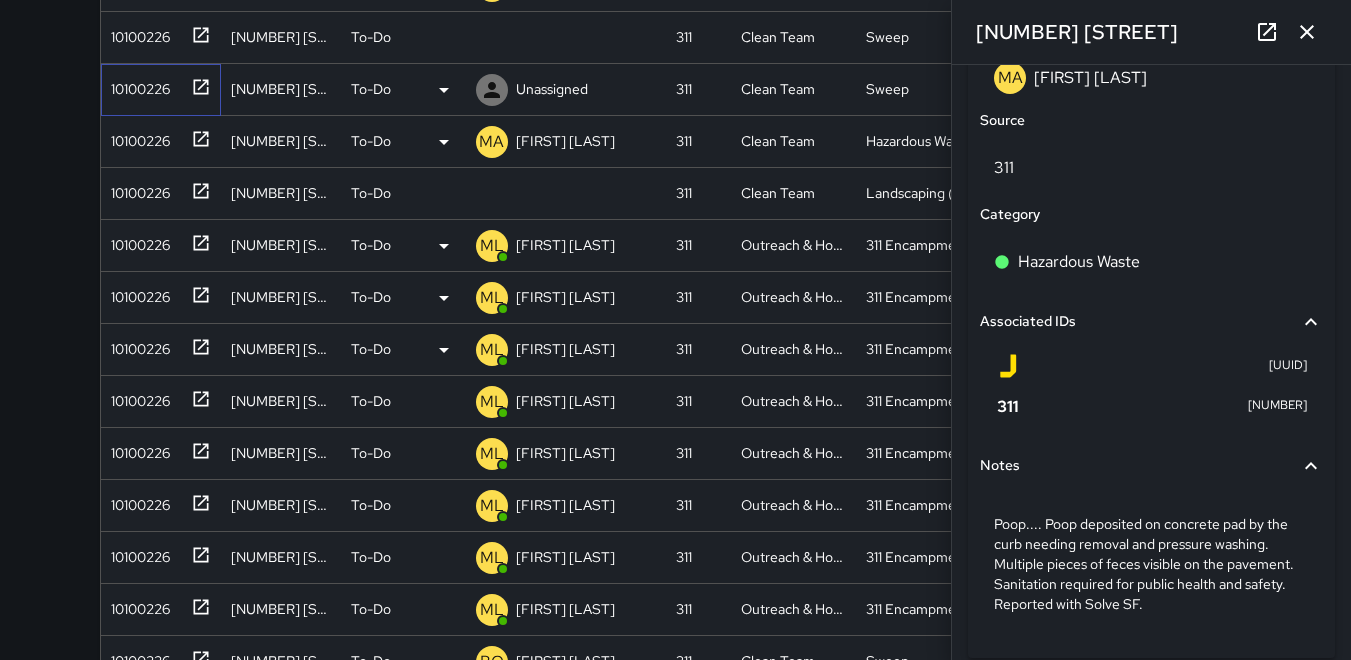 click on "10100226" at bounding box center (136, 85) 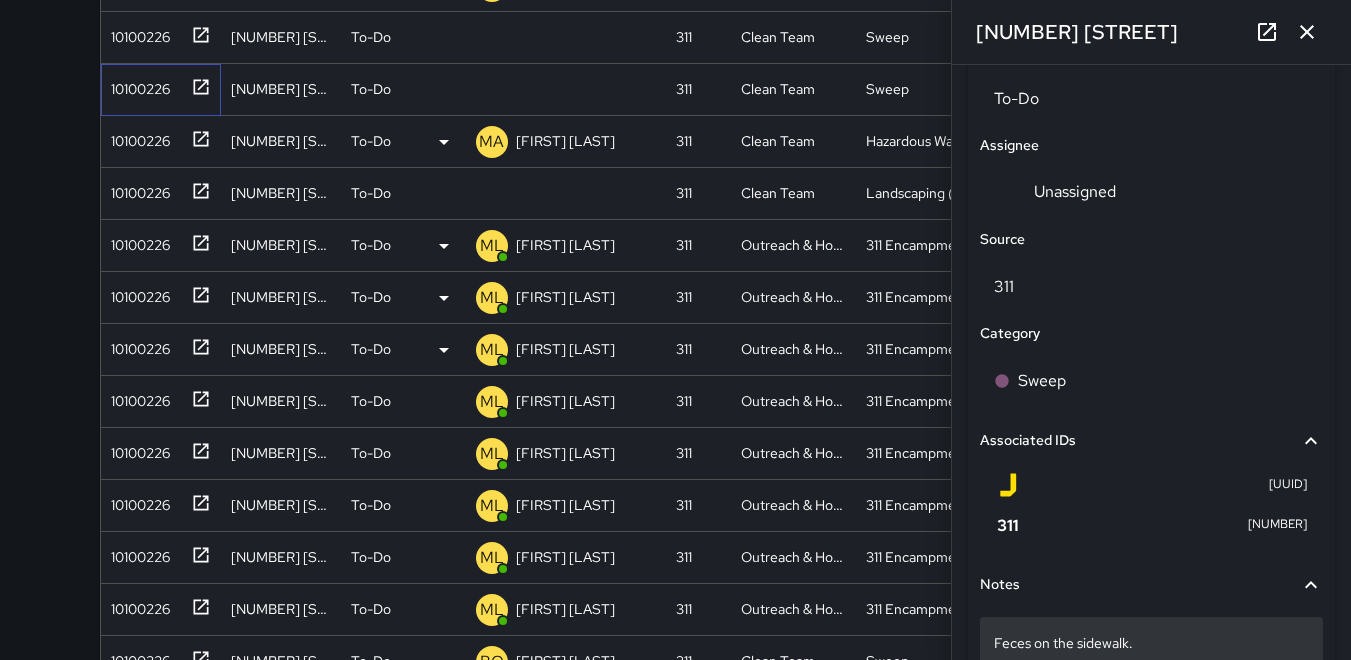 scroll, scrollTop: 1078, scrollLeft: 0, axis: vertical 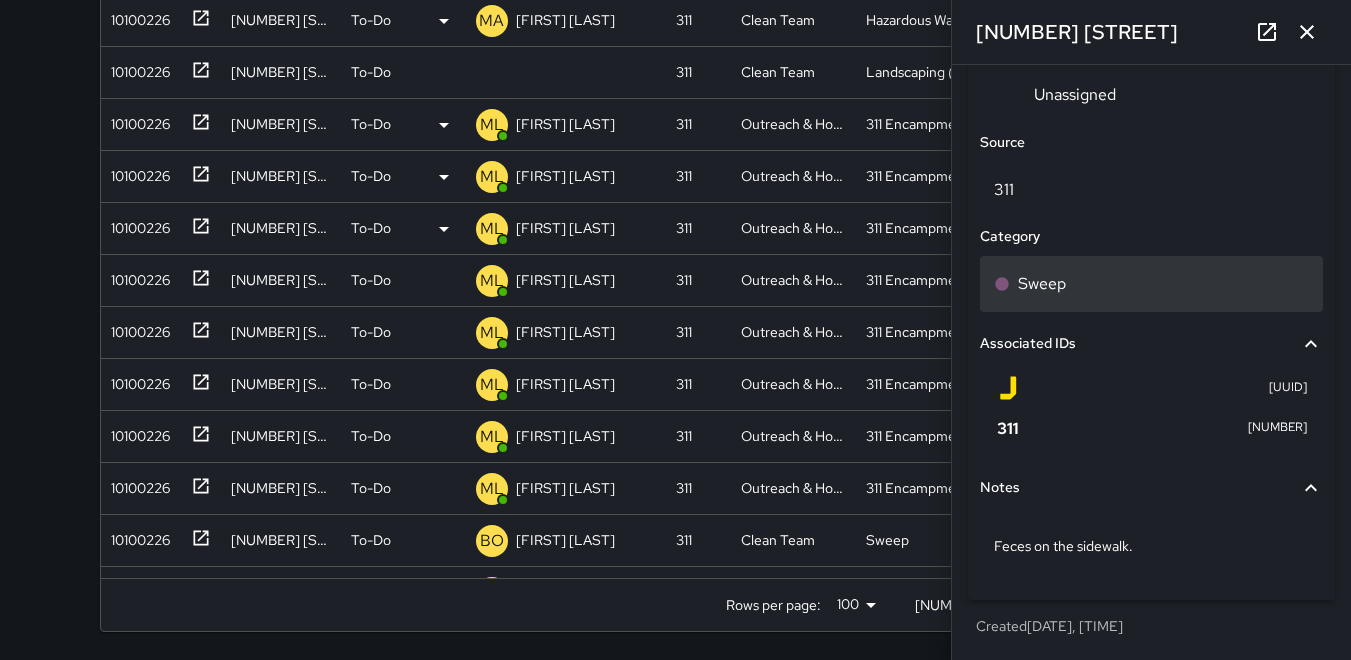 click on "Sweep" at bounding box center [1042, 284] 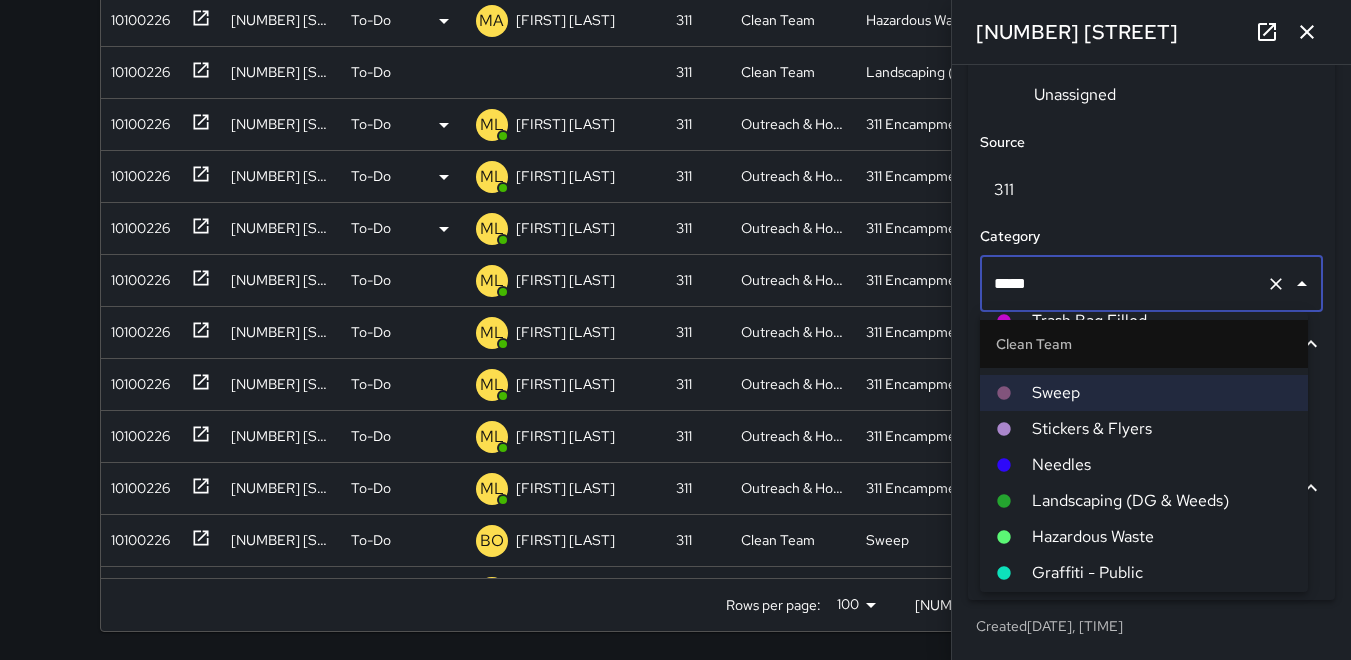 scroll, scrollTop: 100, scrollLeft: 0, axis: vertical 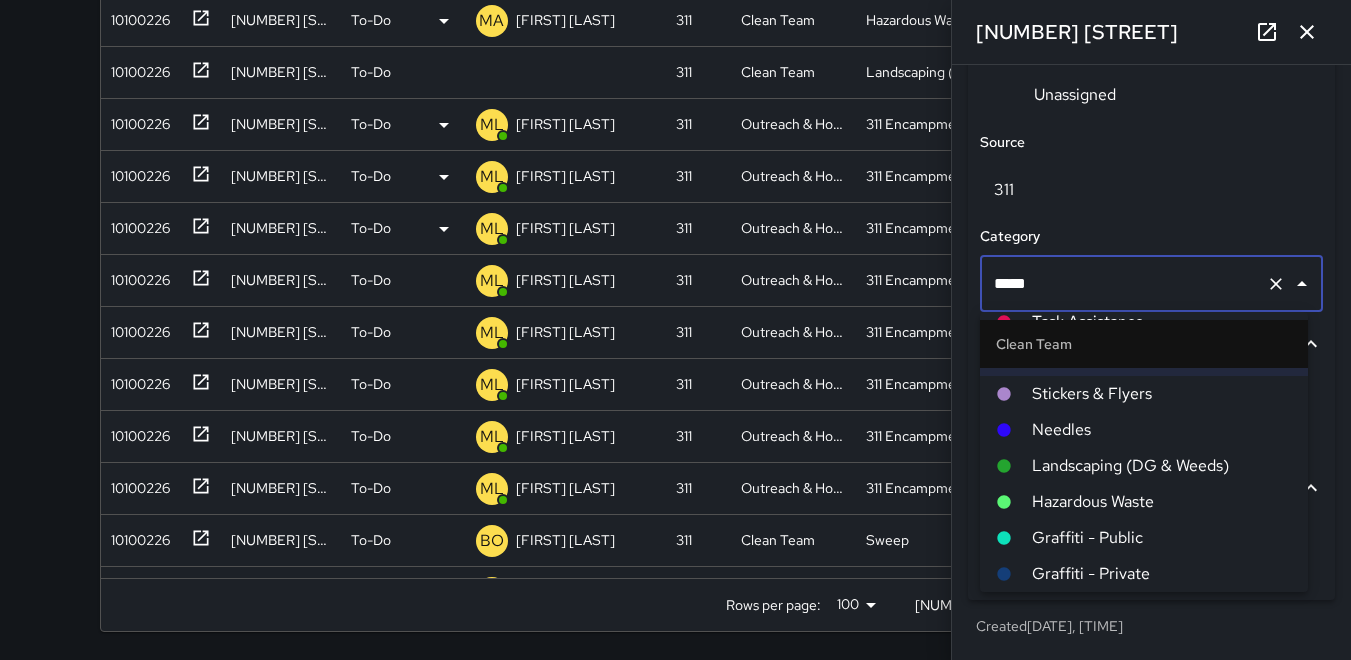 click on "Hazardous Waste" at bounding box center [1162, 502] 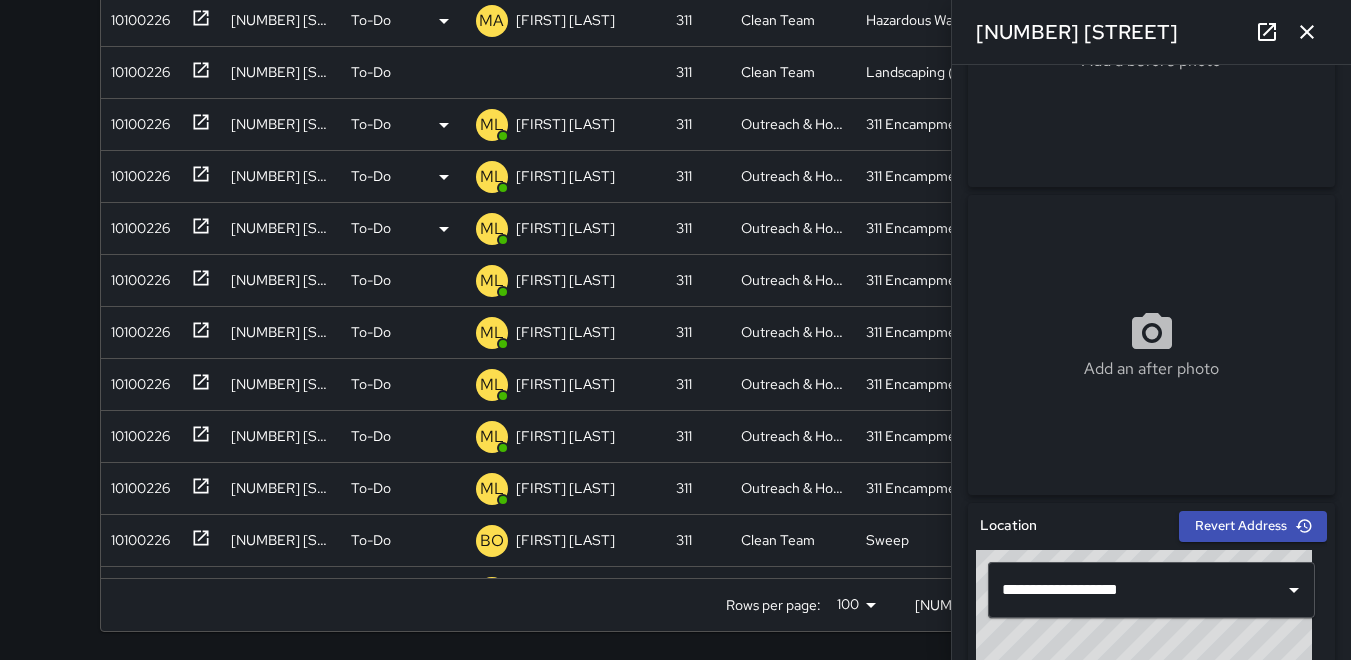 scroll, scrollTop: 178, scrollLeft: 0, axis: vertical 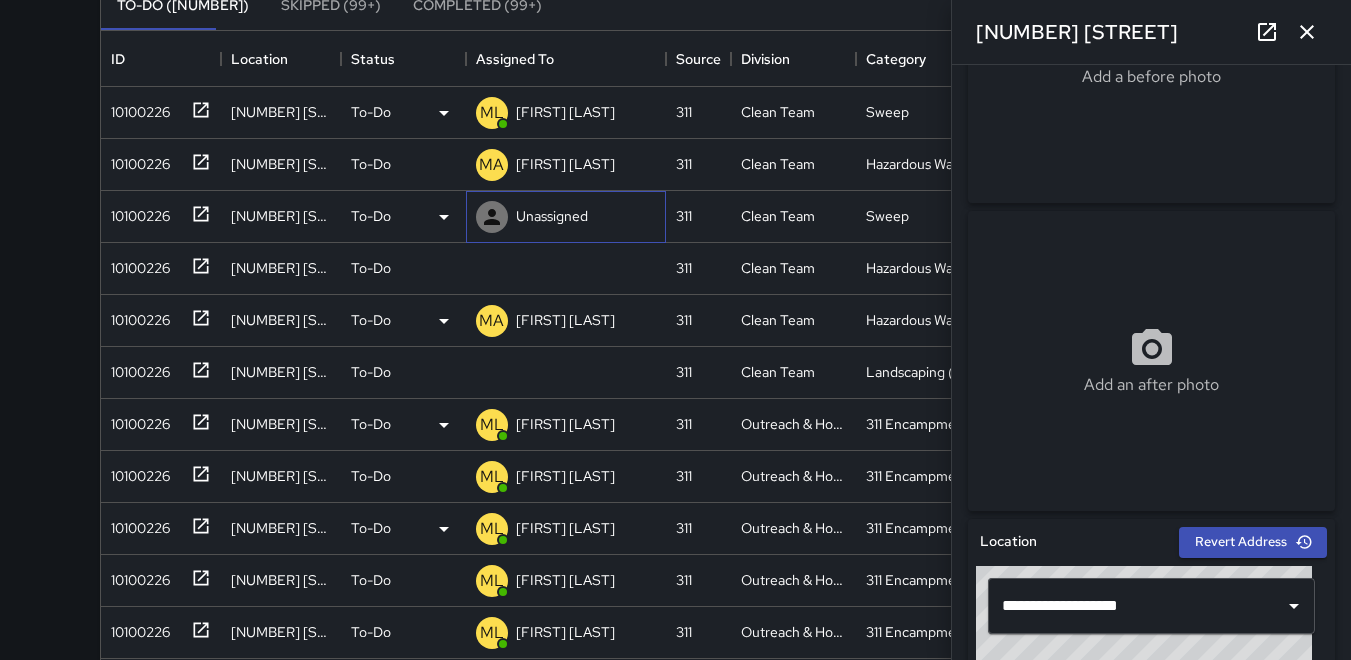 click 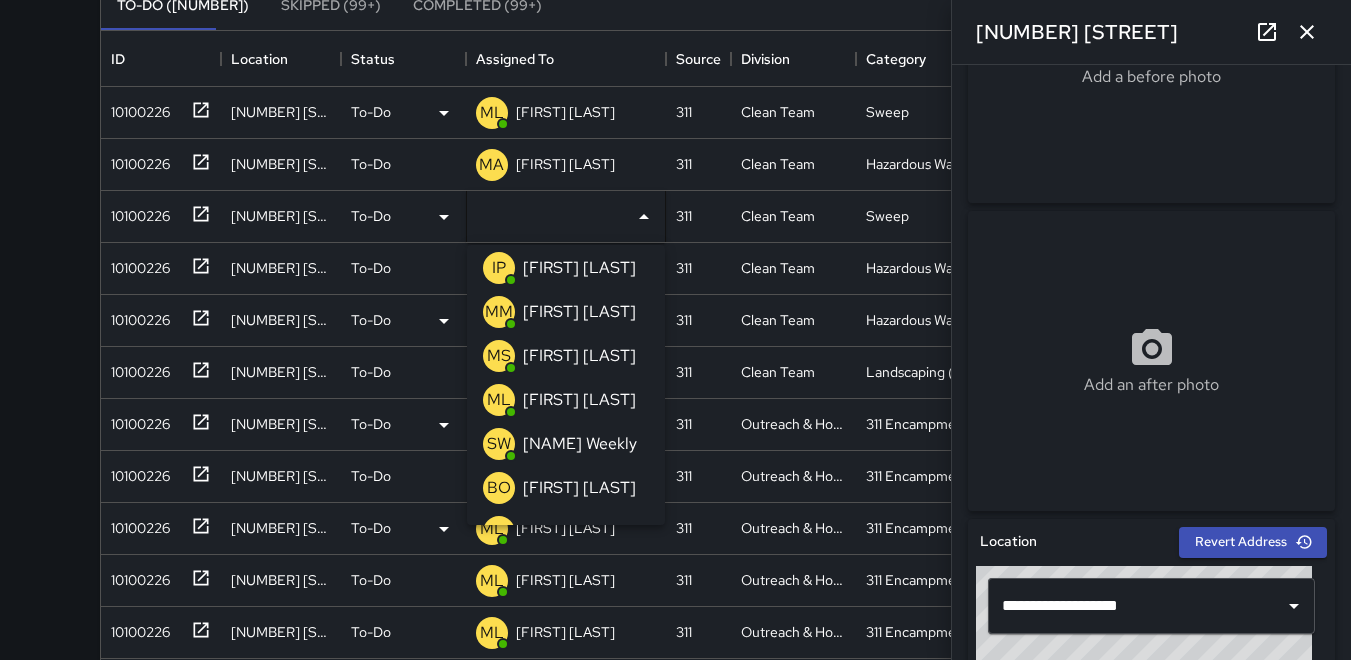 scroll, scrollTop: 100, scrollLeft: 0, axis: vertical 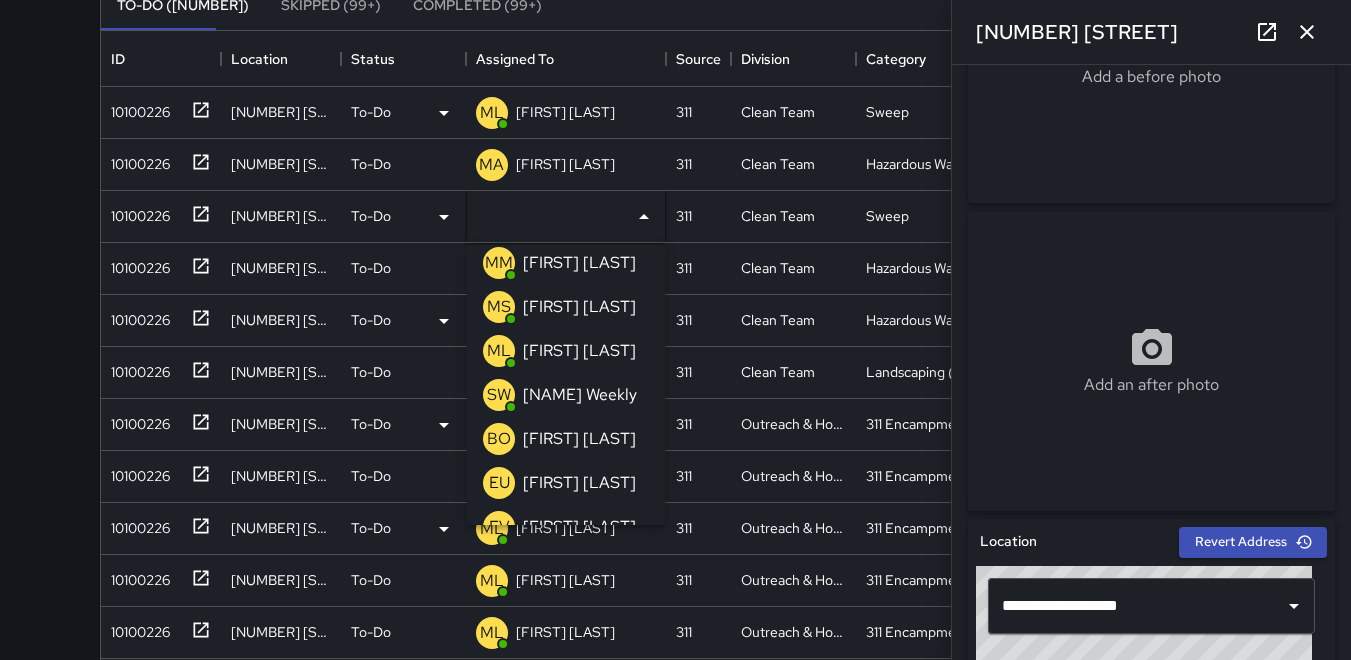 click on "EU" at bounding box center (499, 483) 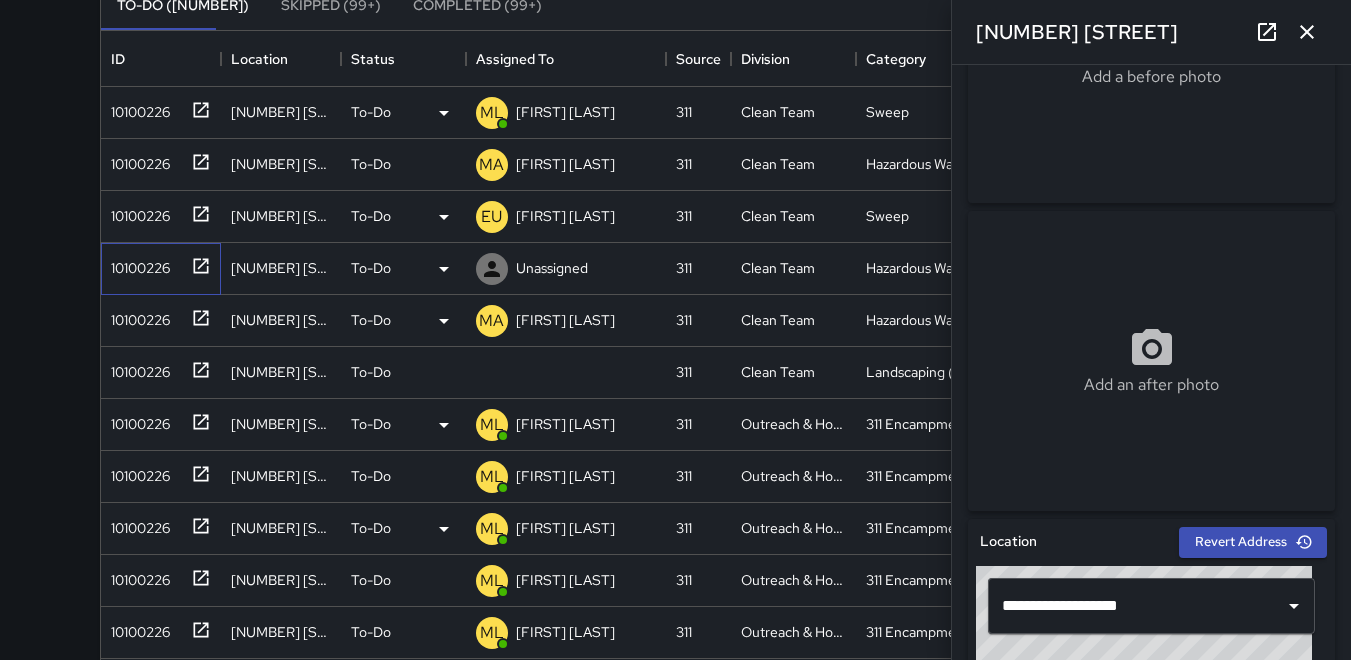 click on "10100226" at bounding box center [136, 264] 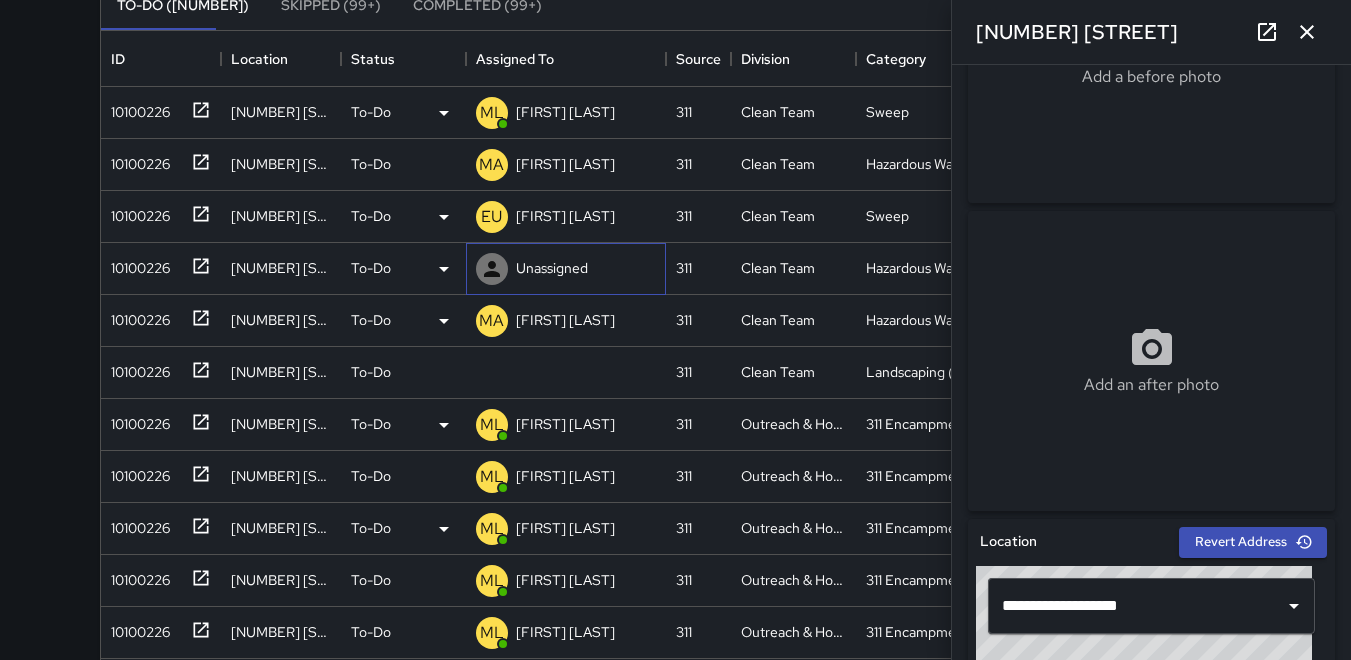 click 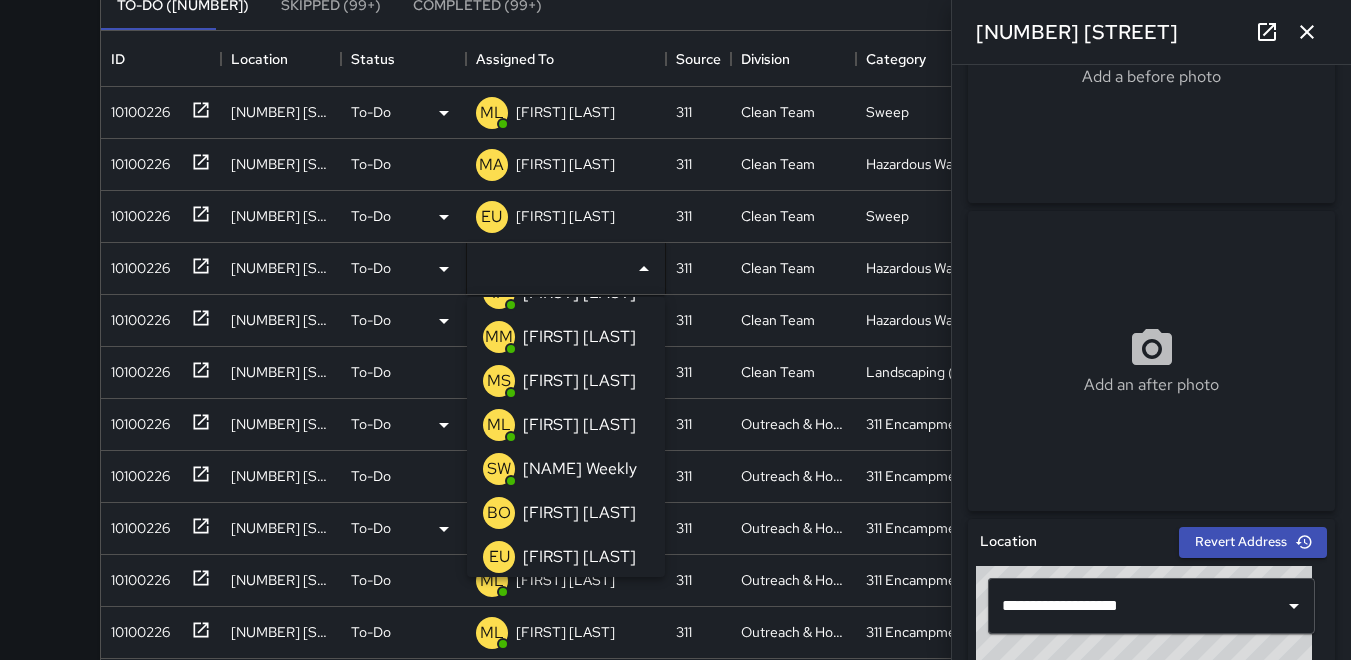 scroll, scrollTop: 100, scrollLeft: 0, axis: vertical 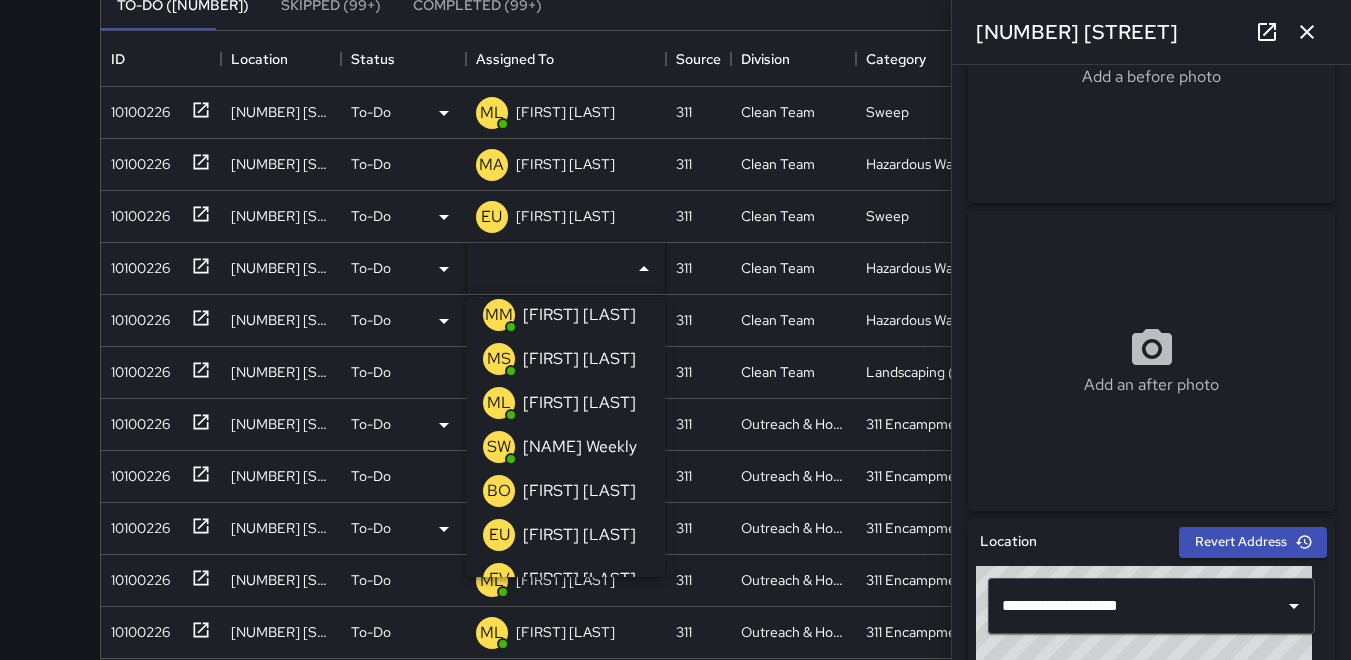 click on "EU" at bounding box center [499, 535] 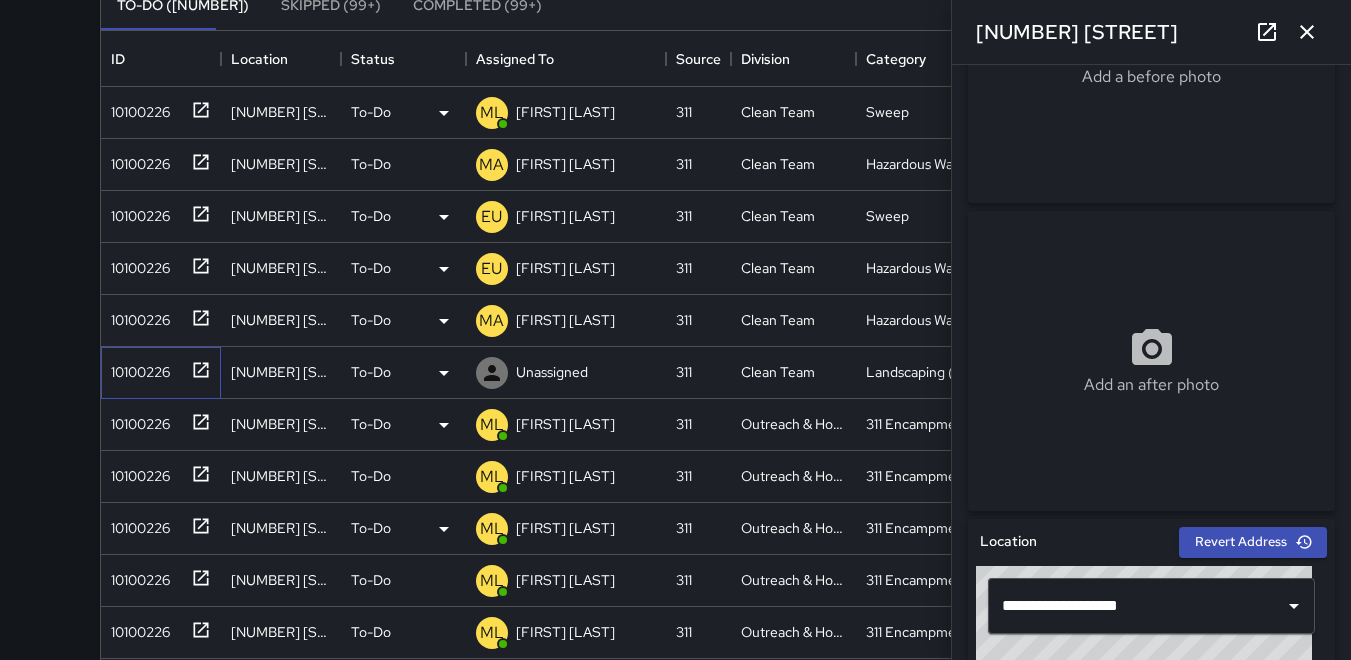 click on "10100226" at bounding box center [136, 368] 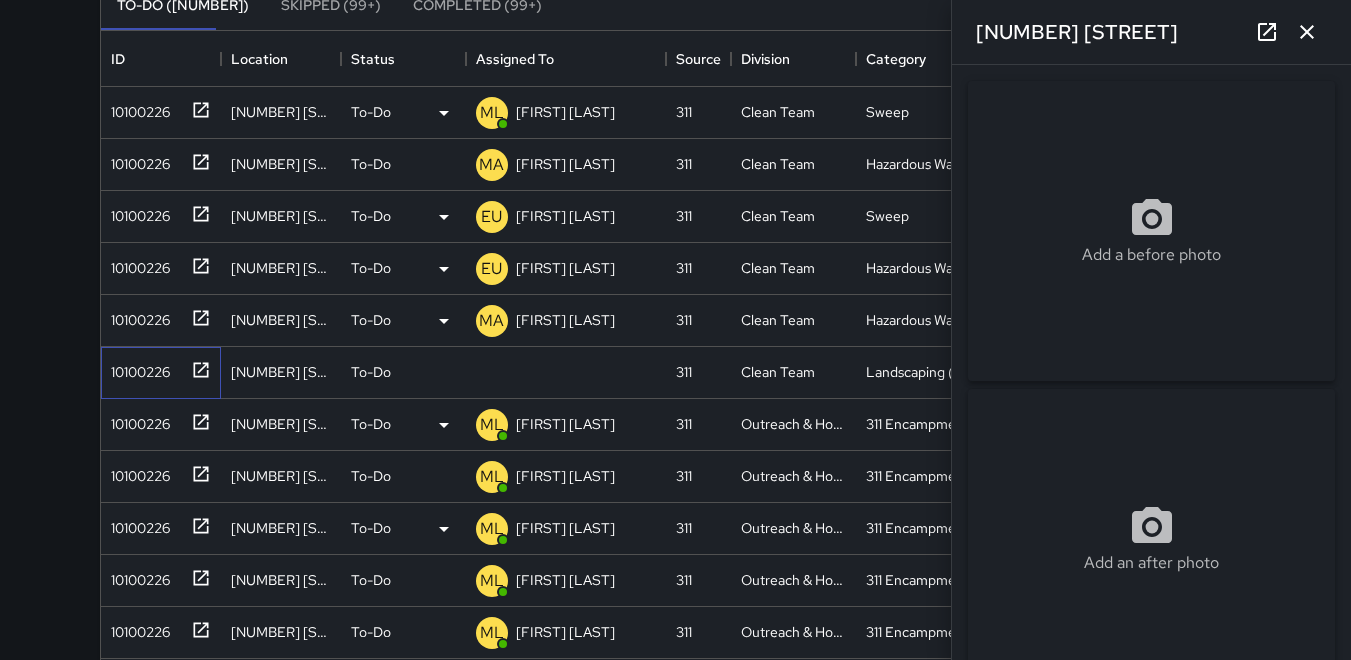 type on "**********" 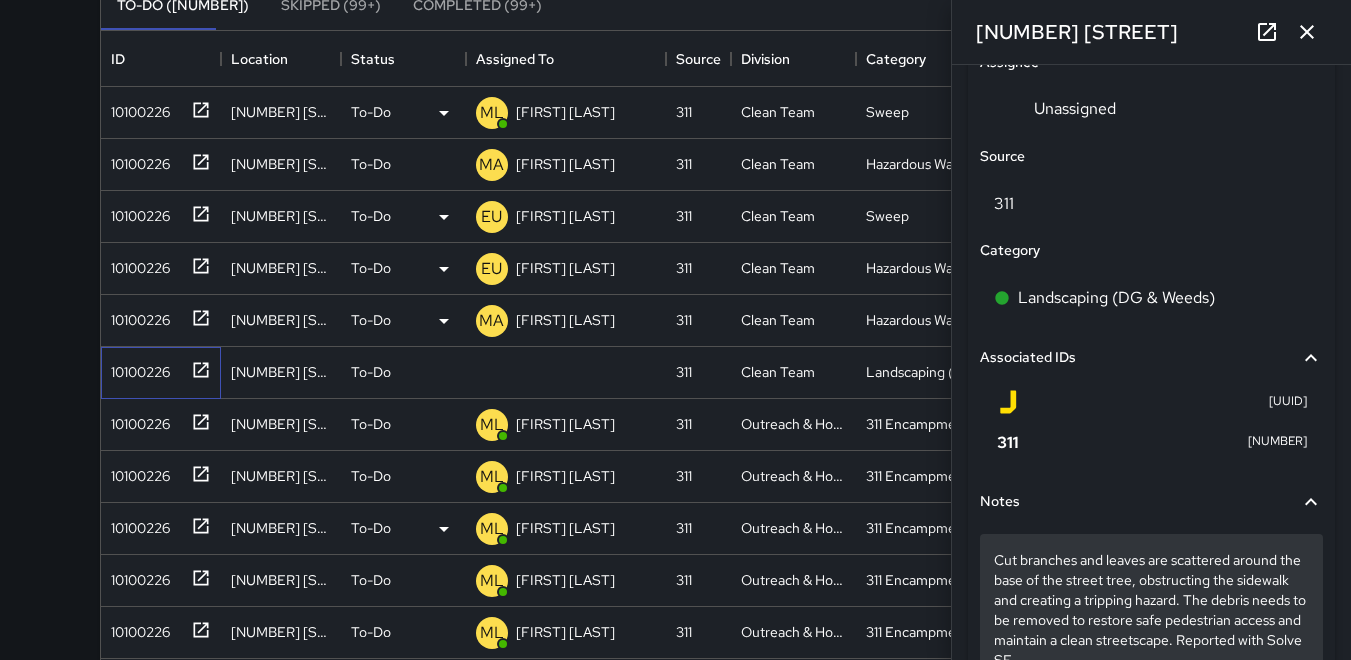 scroll, scrollTop: 1100, scrollLeft: 0, axis: vertical 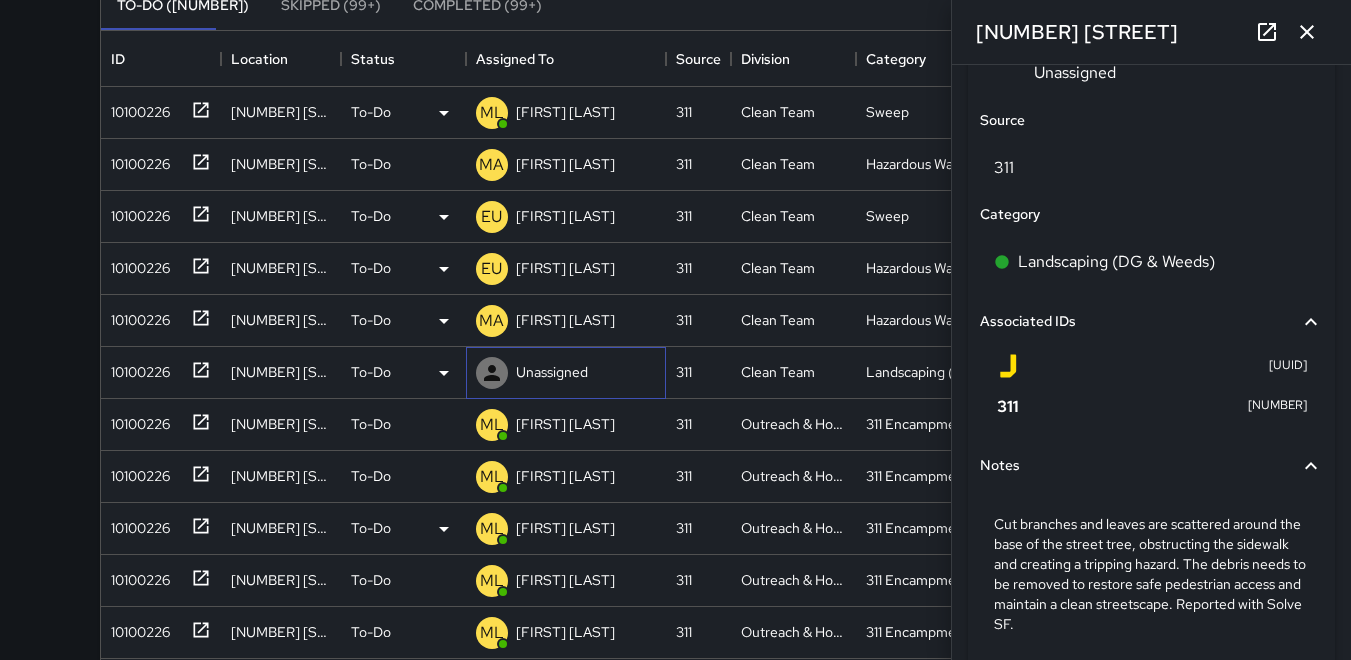 click 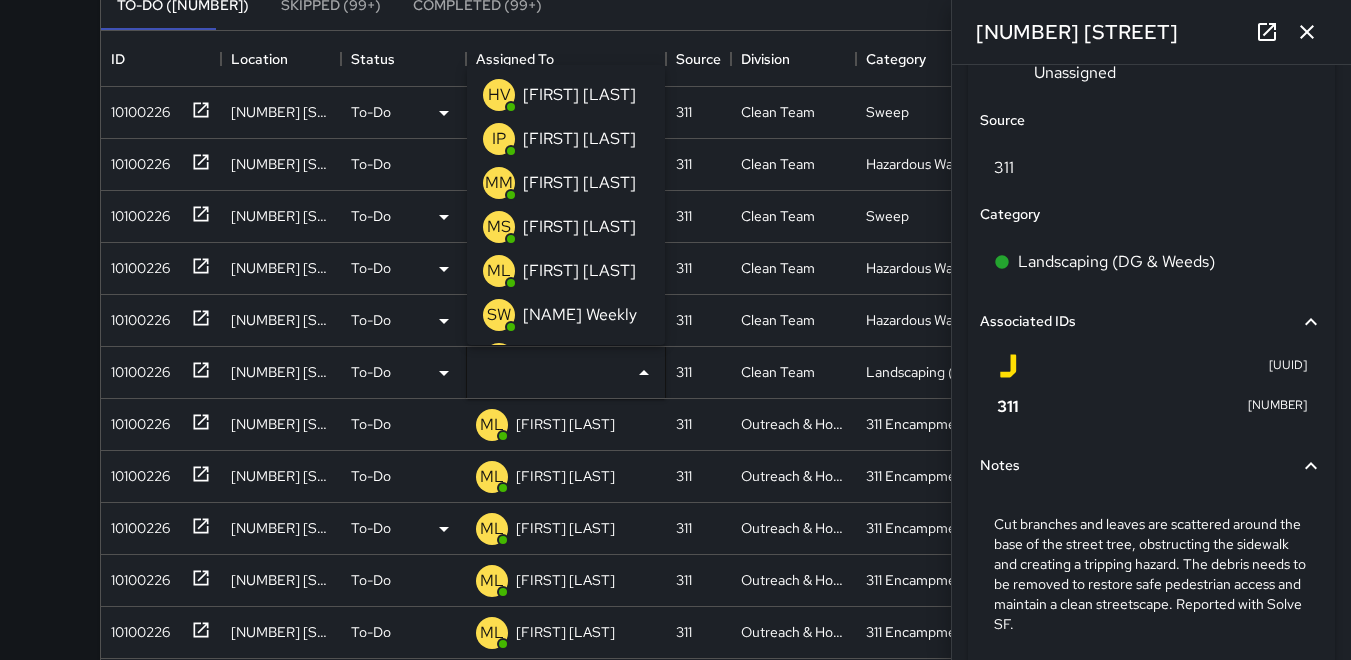 click on "HV" at bounding box center (499, 95) 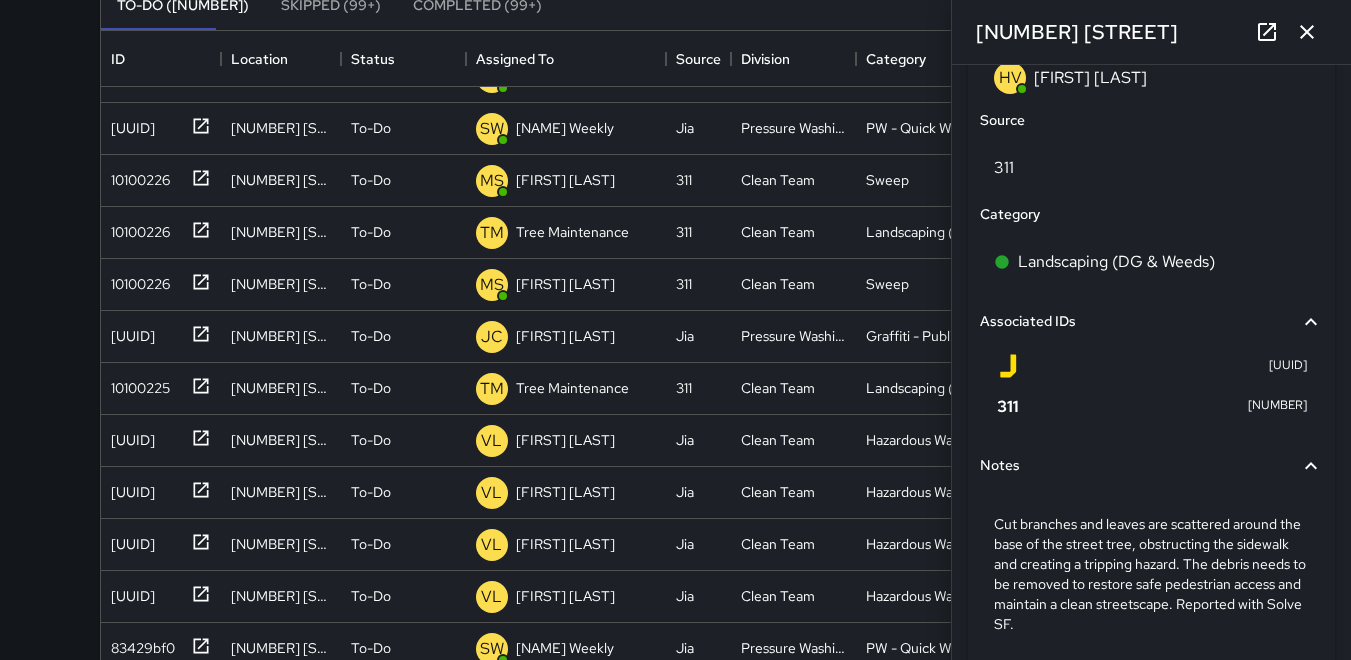 scroll, scrollTop: 2300, scrollLeft: 0, axis: vertical 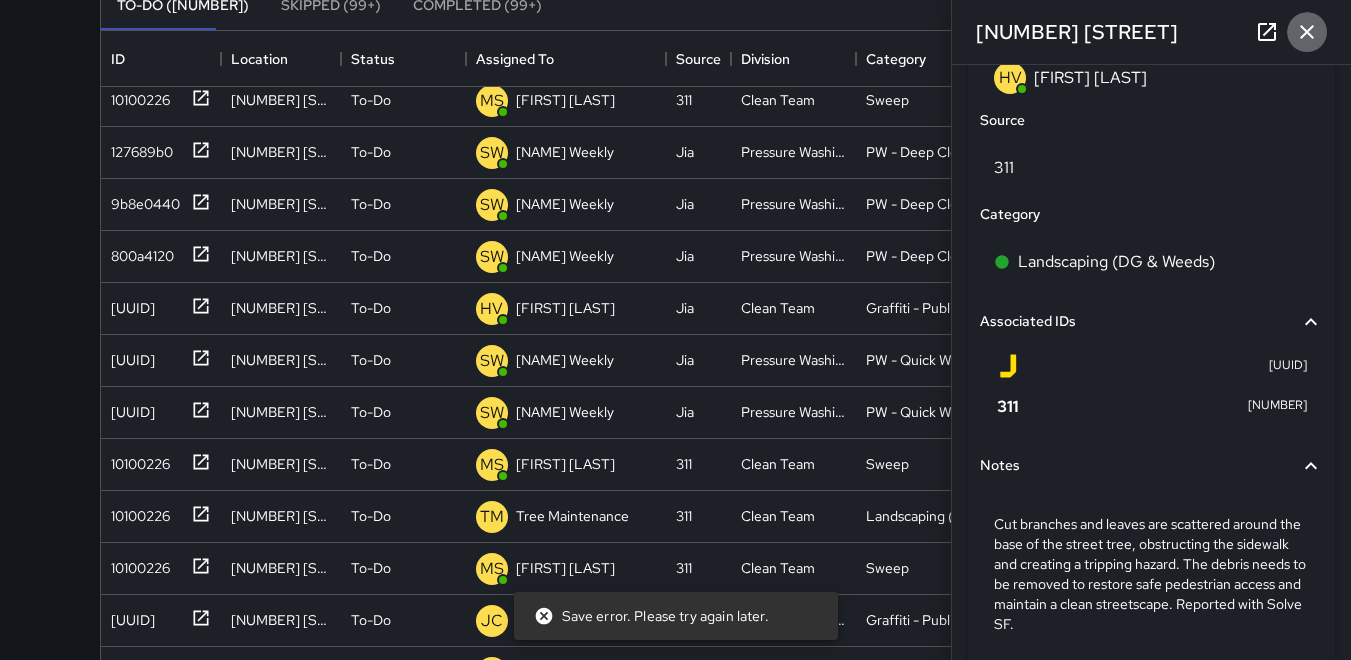 click 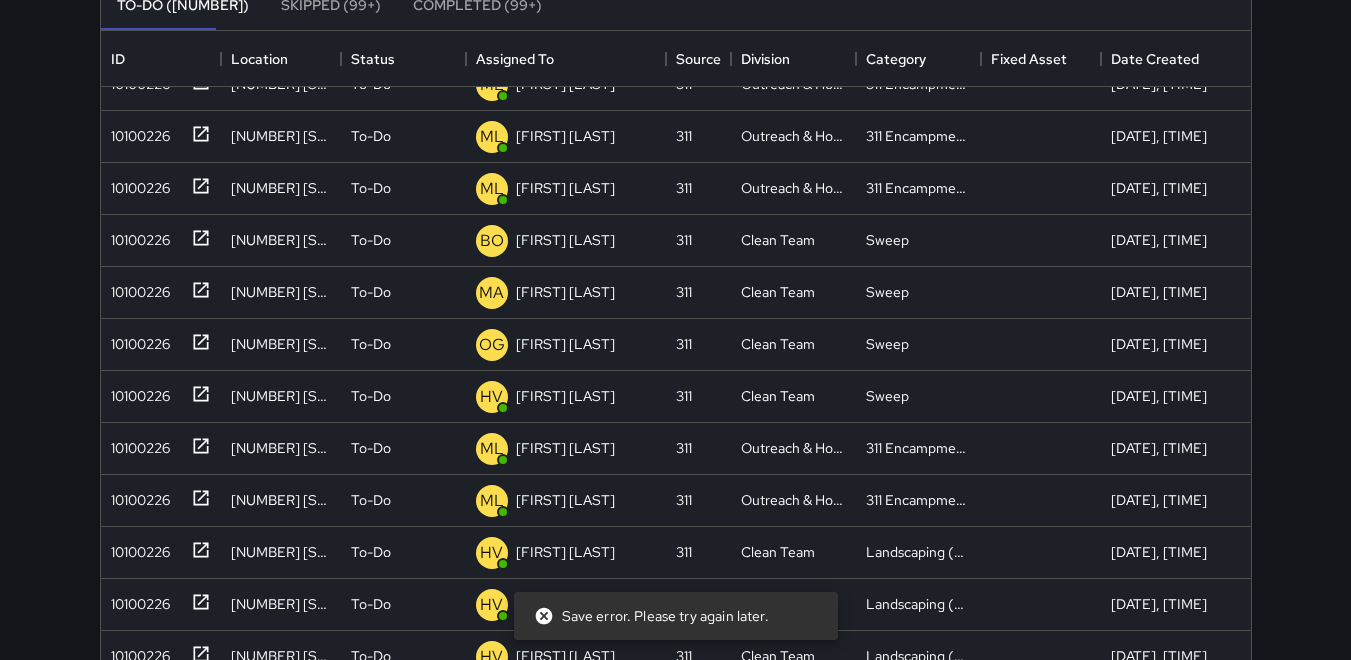 scroll, scrollTop: 0, scrollLeft: 0, axis: both 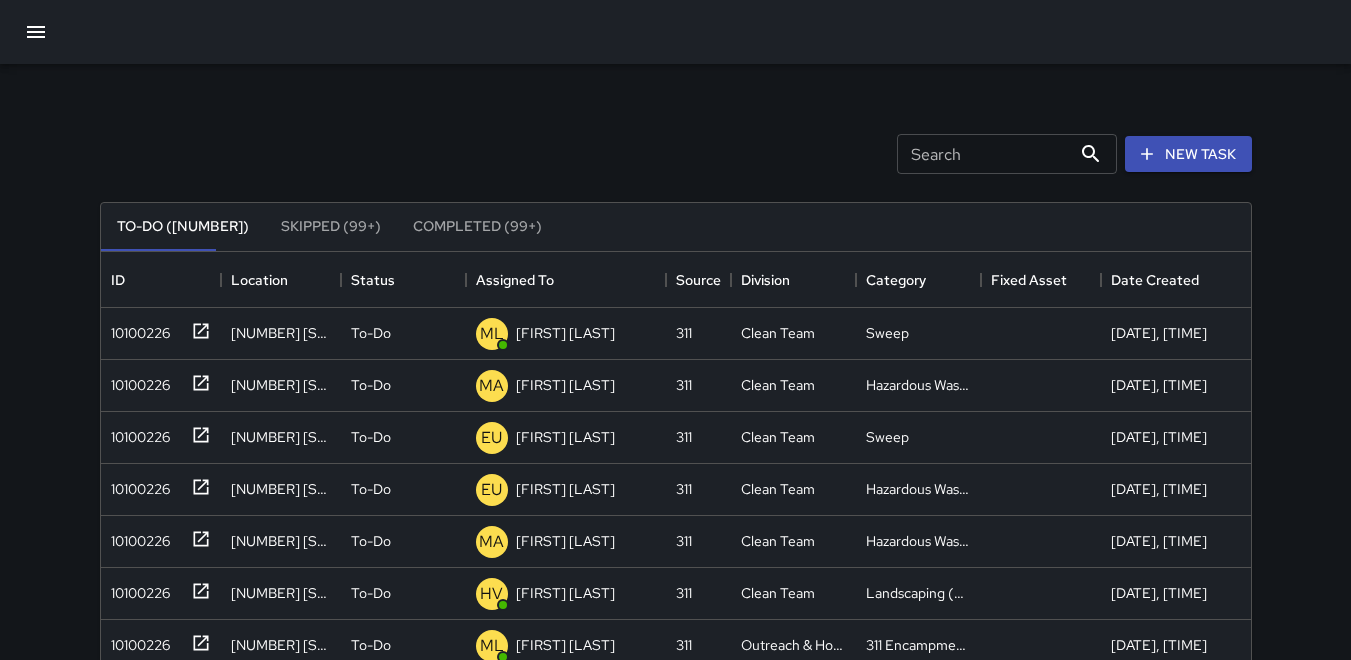 click on "Search" at bounding box center (984, 154) 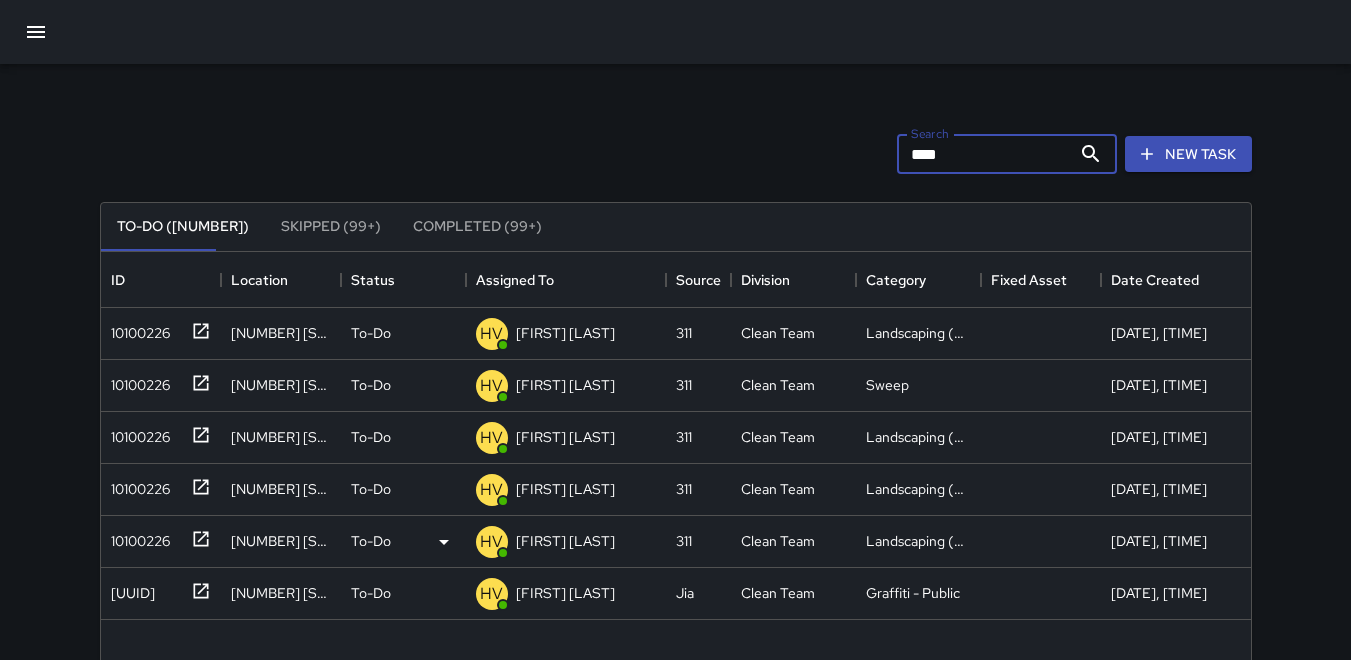 type on "****" 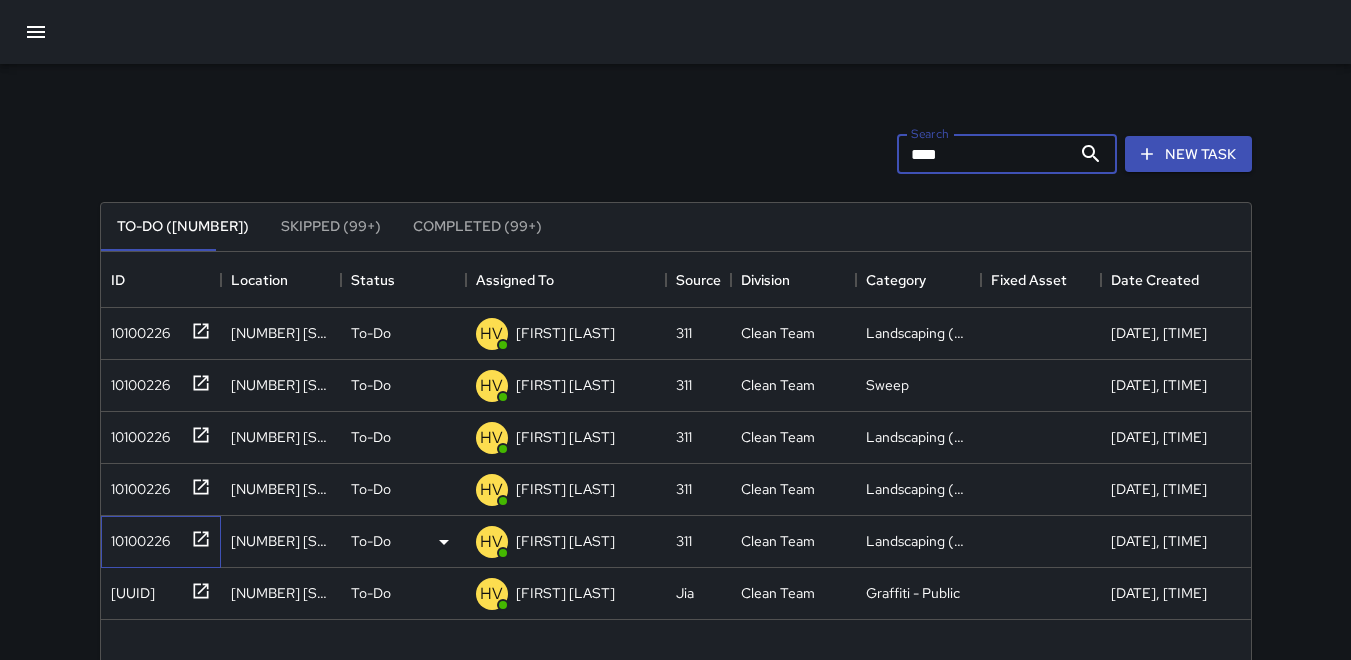 click on "10100226" at bounding box center [136, 537] 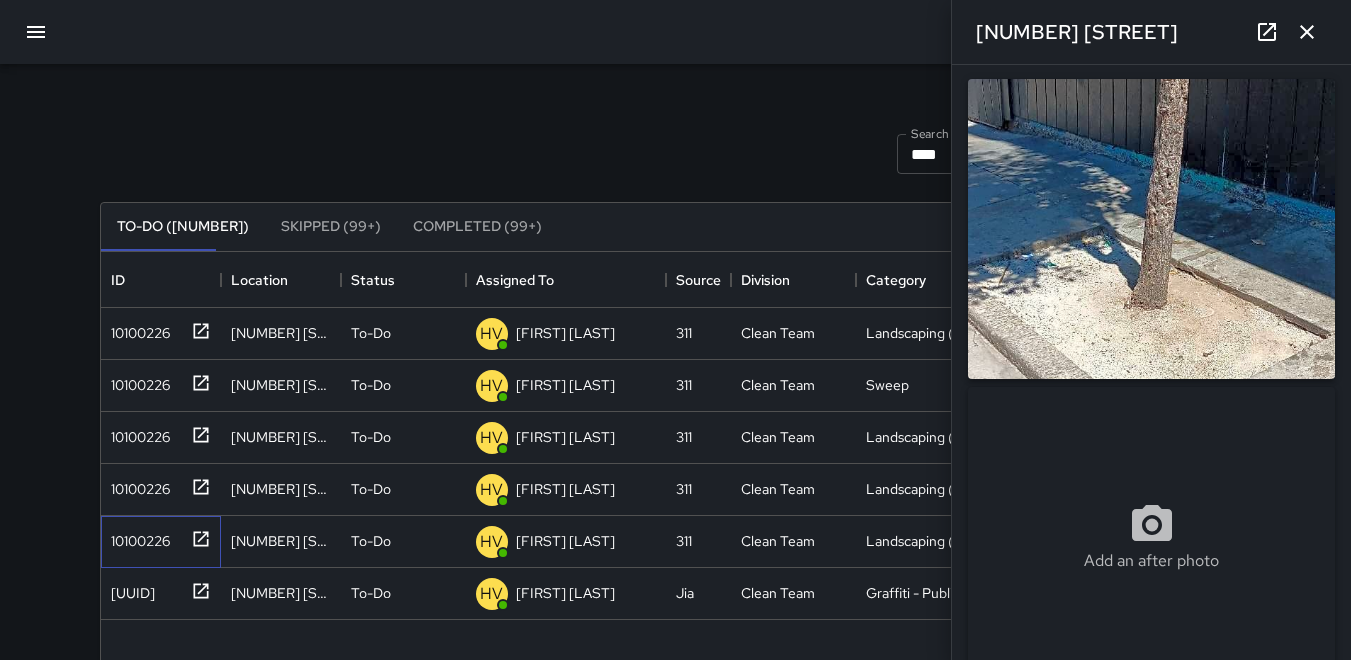 scroll, scrollTop: 0, scrollLeft: 0, axis: both 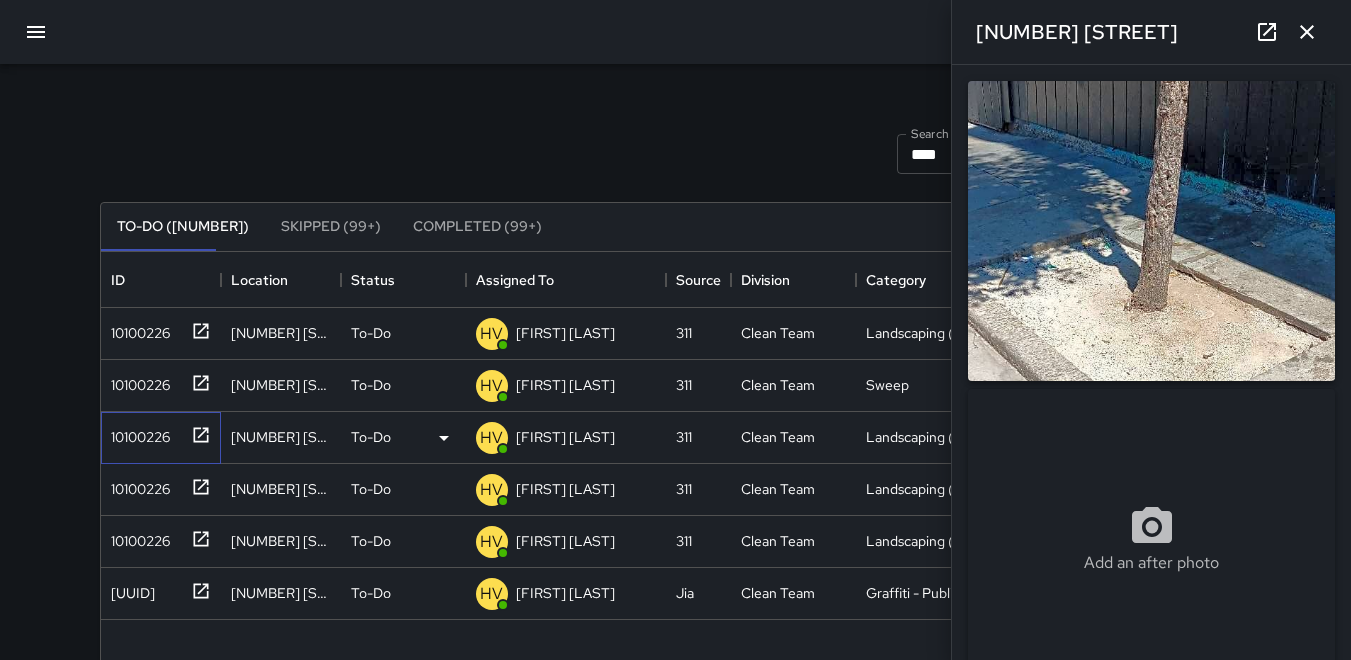 click on "10100226" at bounding box center [136, 433] 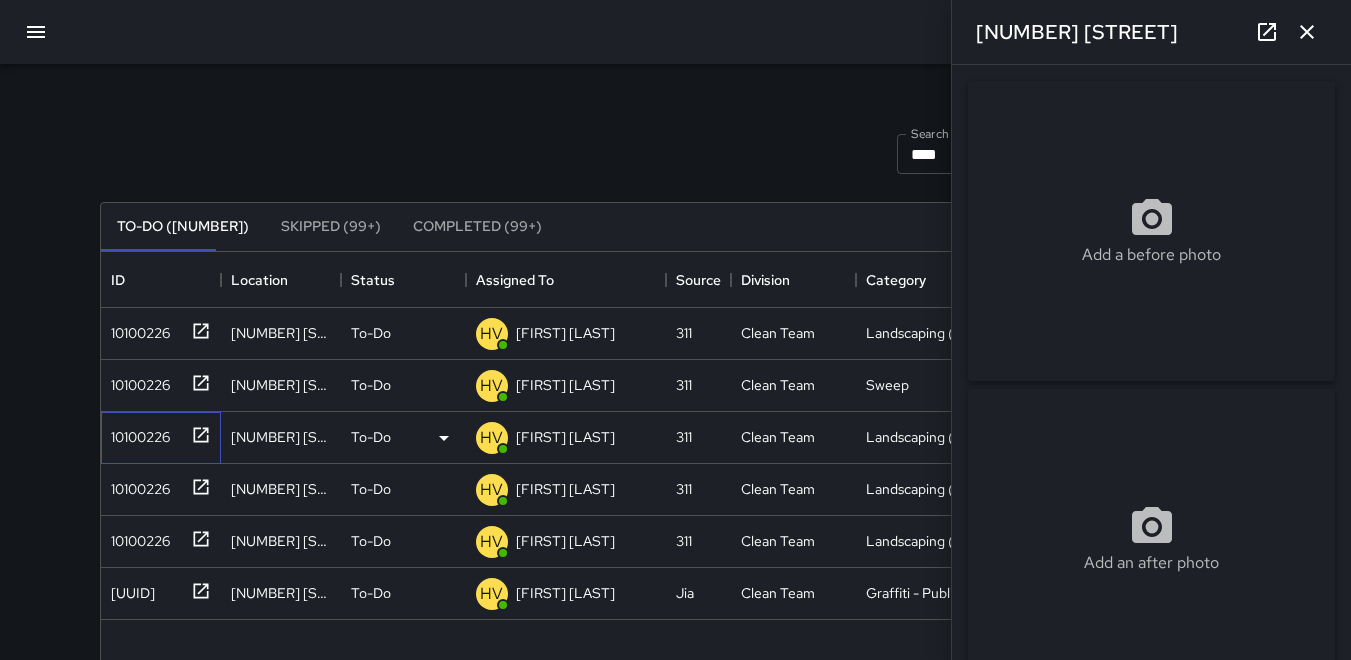 type on "**********" 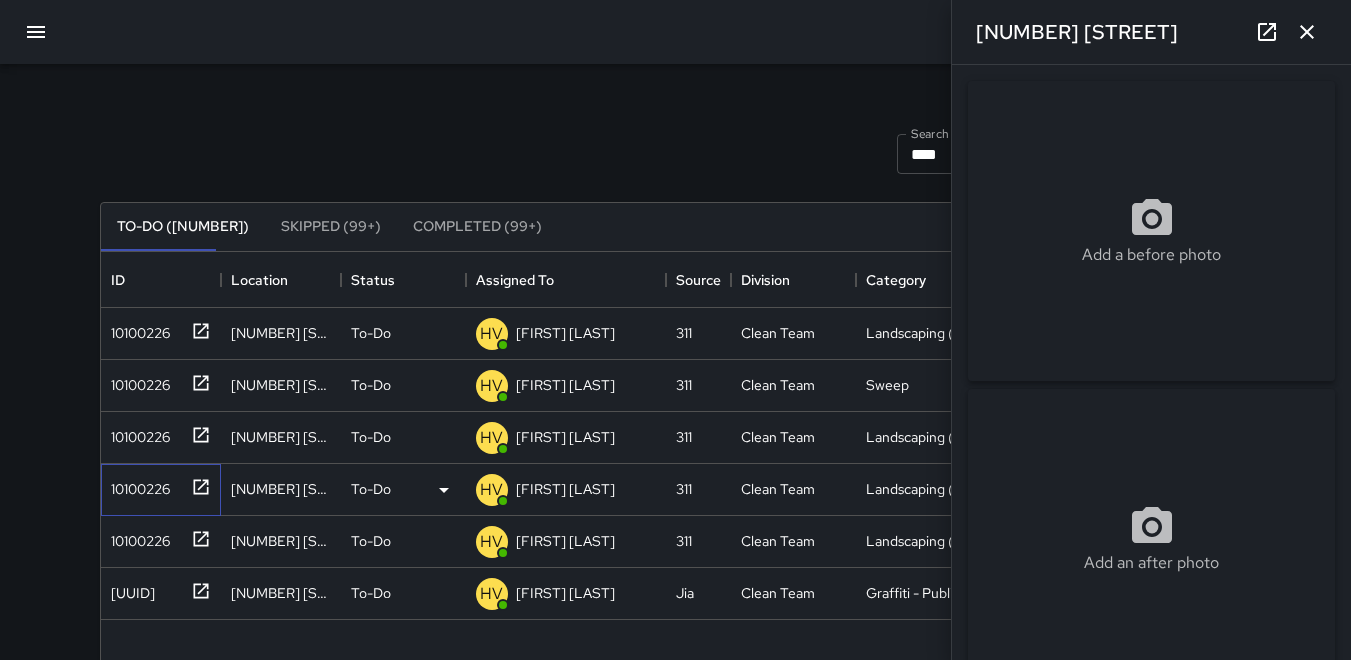 click on "10100226" at bounding box center [136, 485] 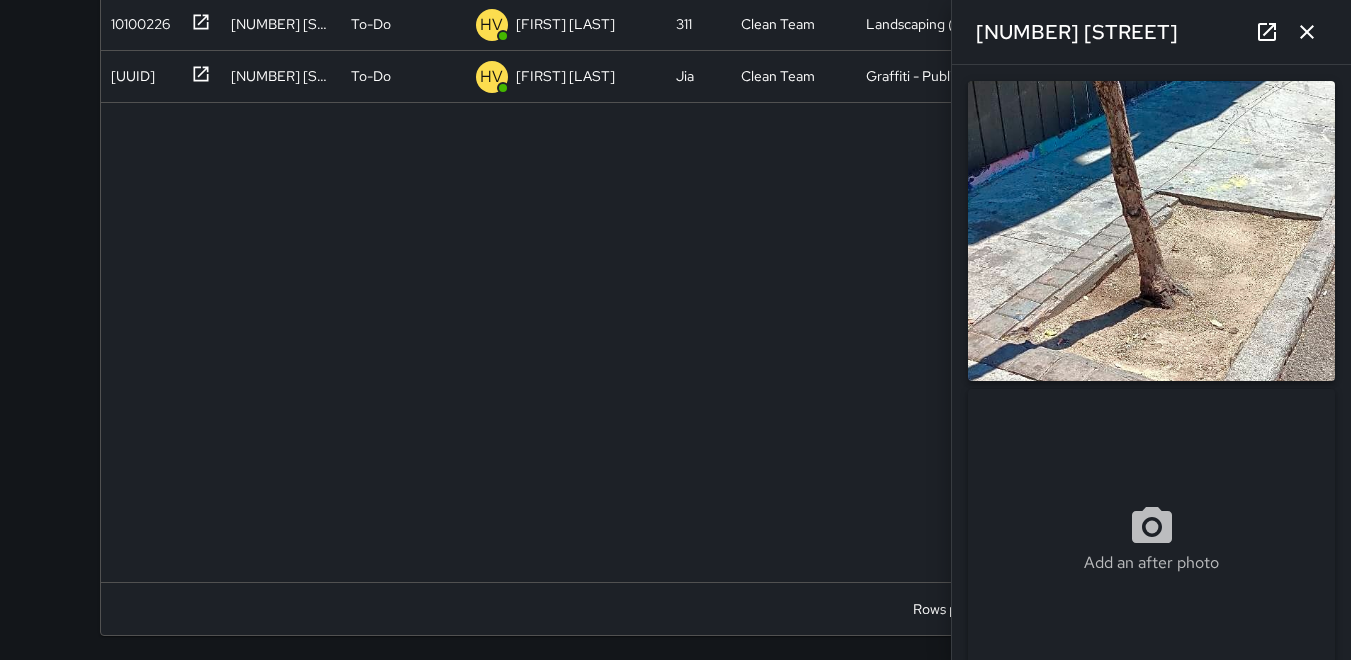 scroll, scrollTop: 521, scrollLeft: 0, axis: vertical 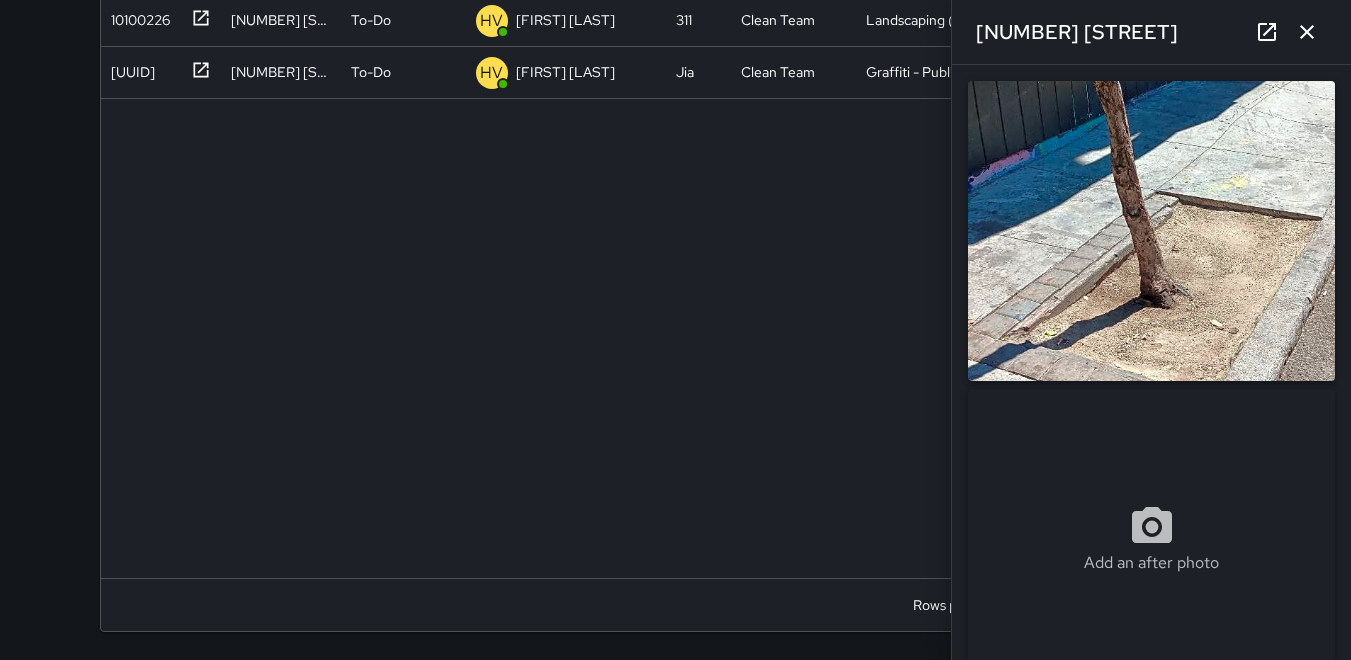 click 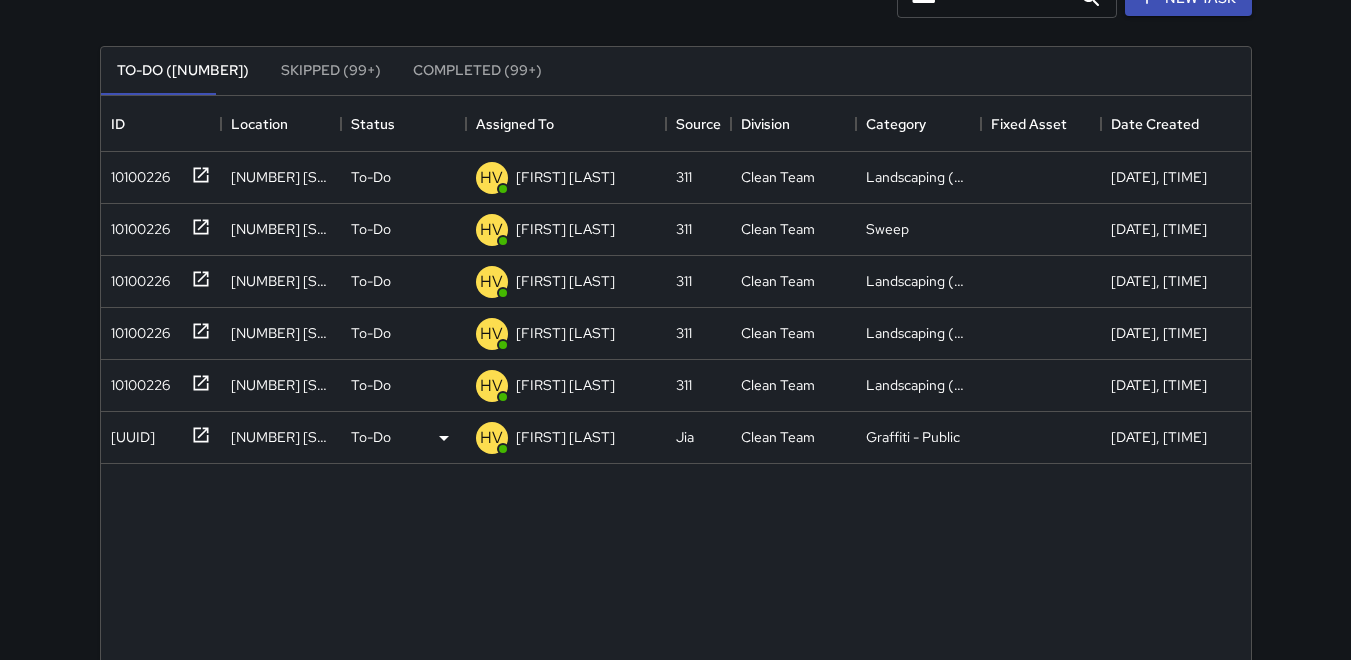 scroll, scrollTop: 121, scrollLeft: 0, axis: vertical 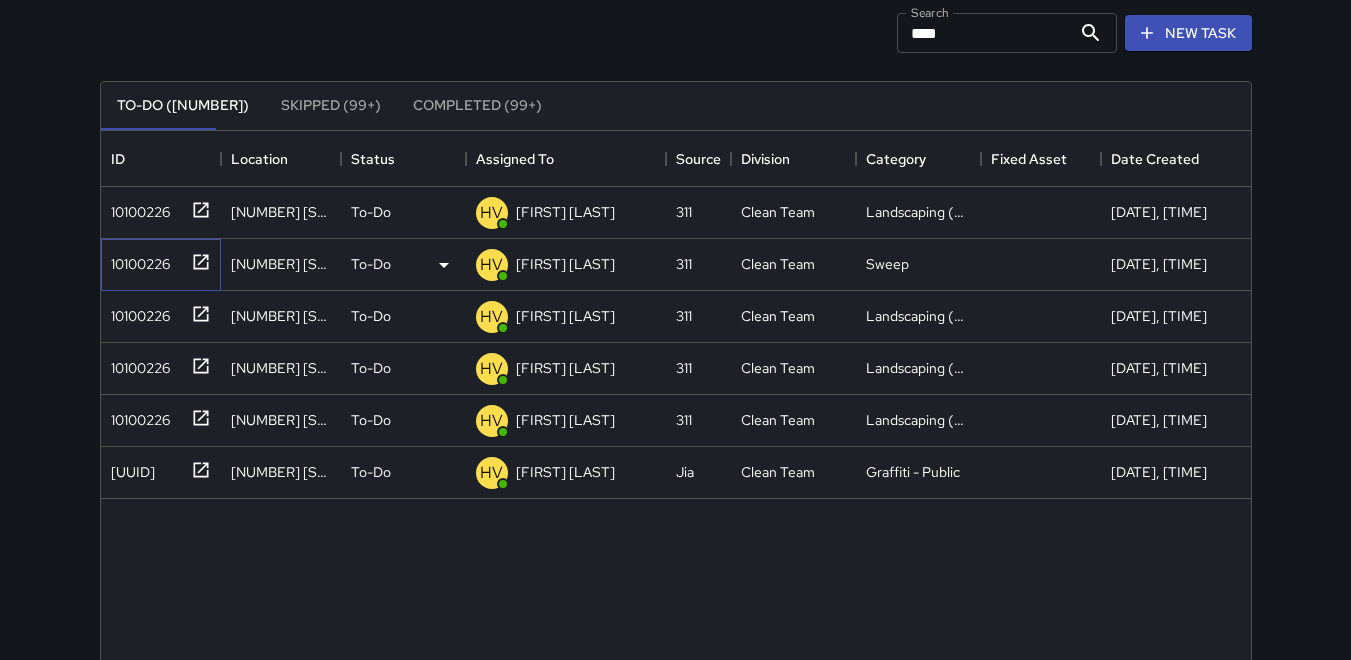 click on "10100226" at bounding box center (136, 260) 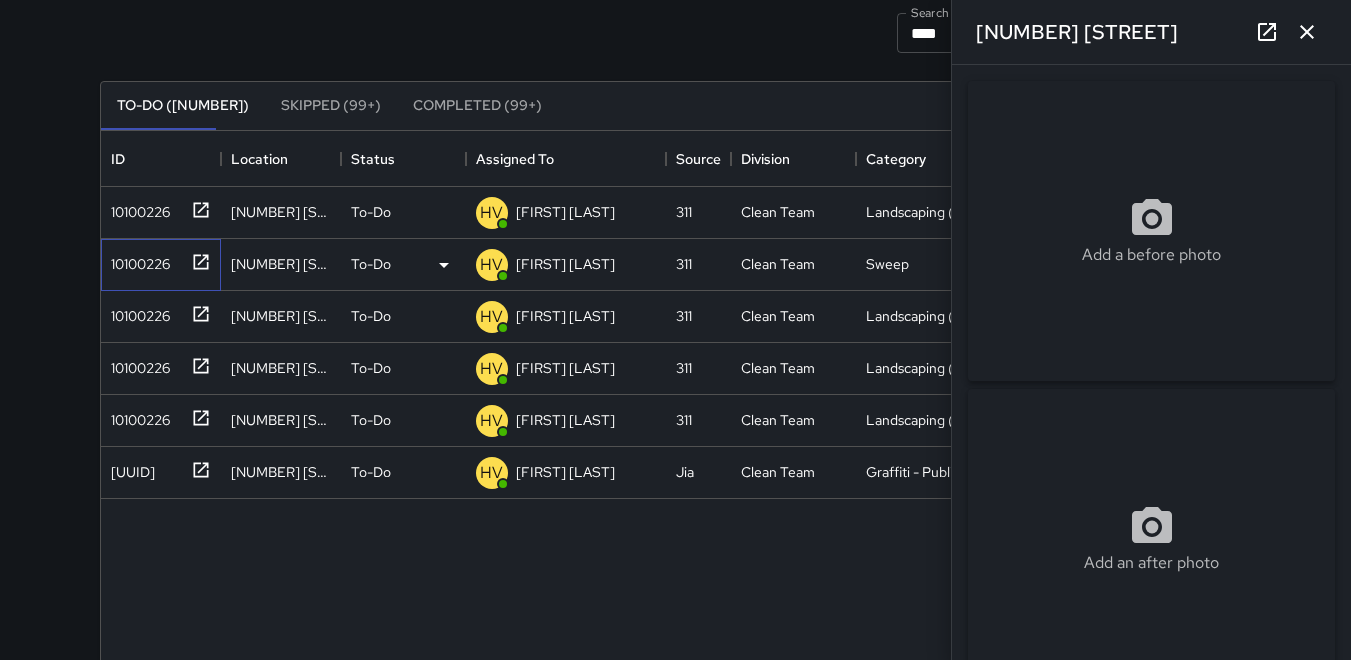 type on "**********" 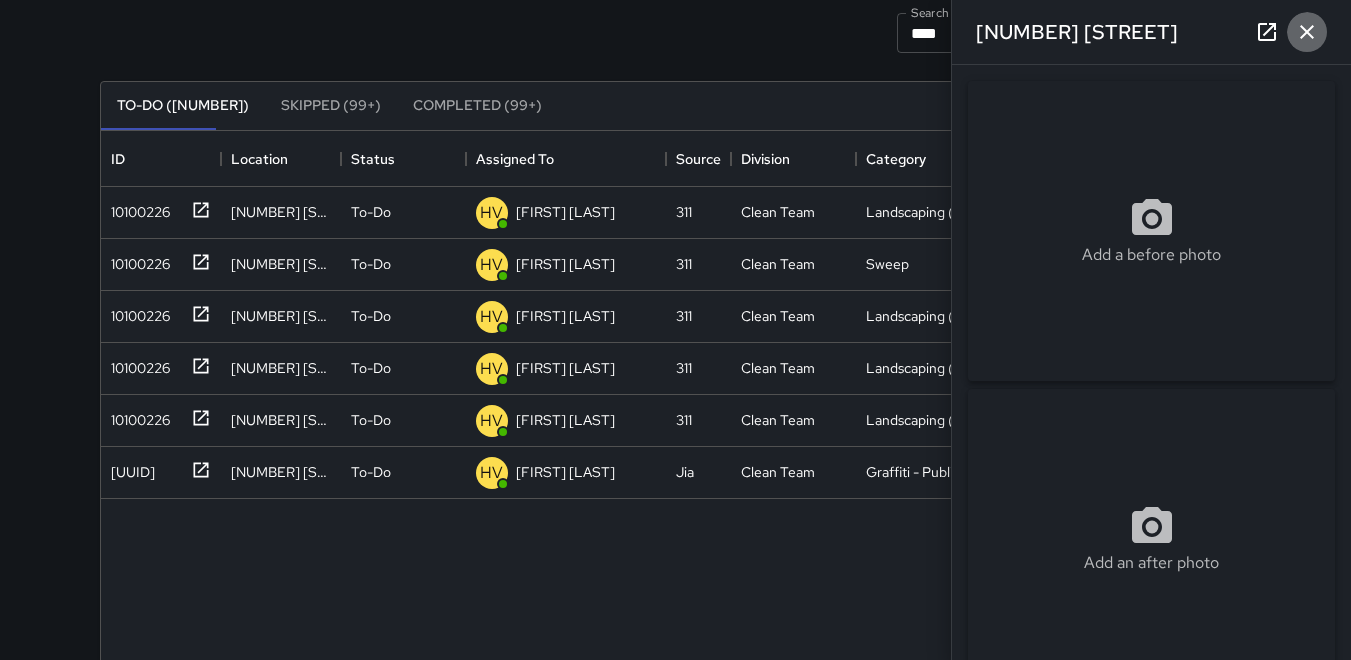 click 